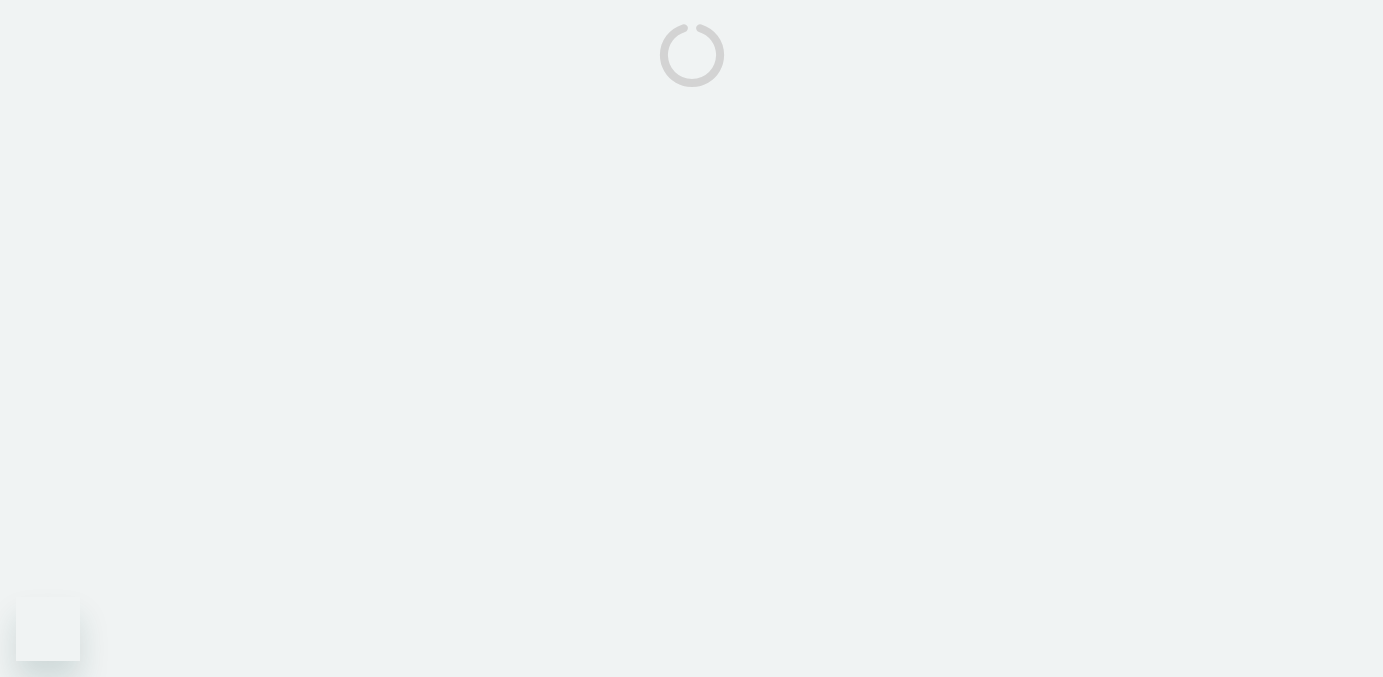 scroll, scrollTop: 0, scrollLeft: 0, axis: both 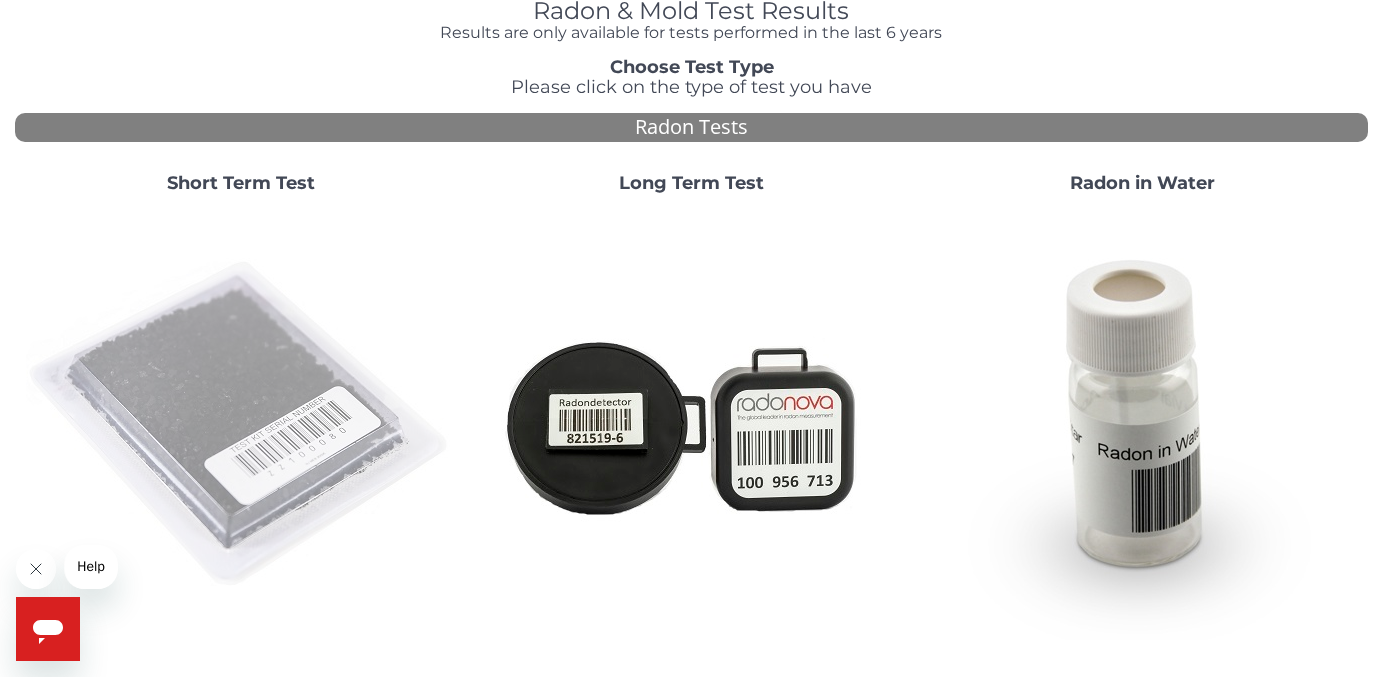 click at bounding box center [241, 425] 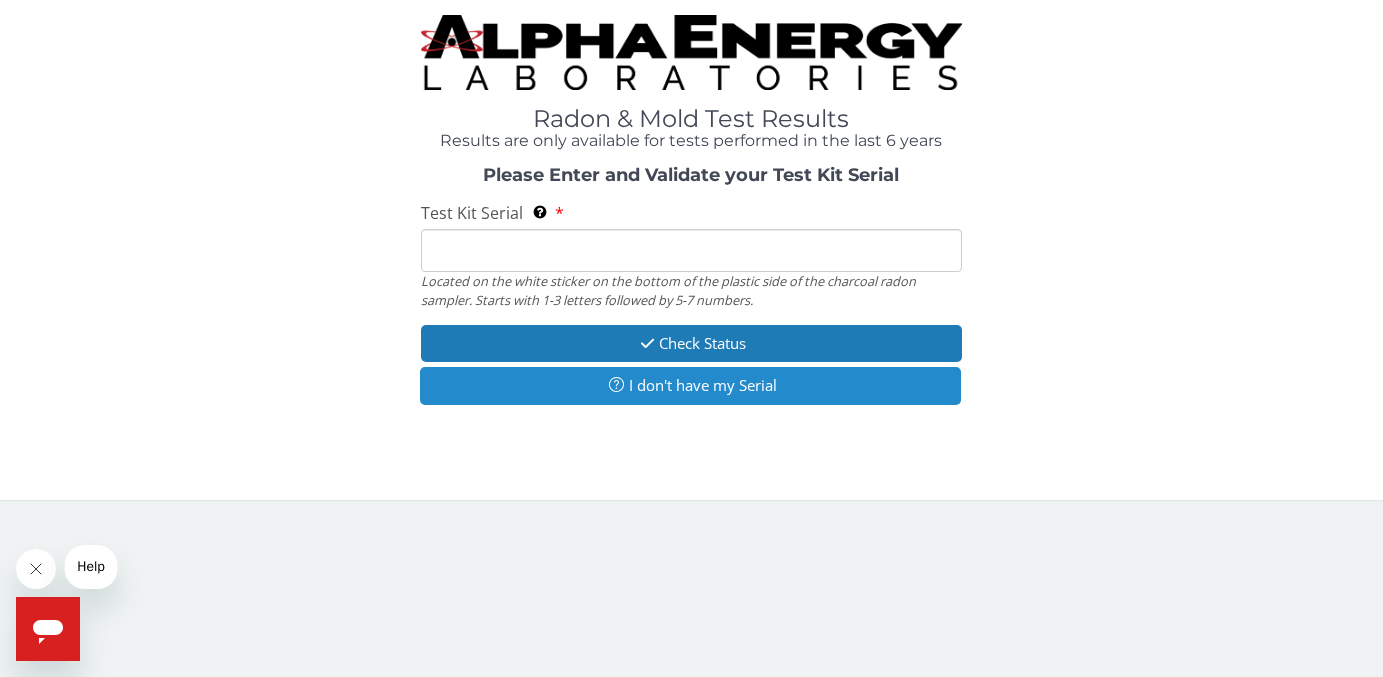 click on "I don't have my Serial" at bounding box center [690, 385] 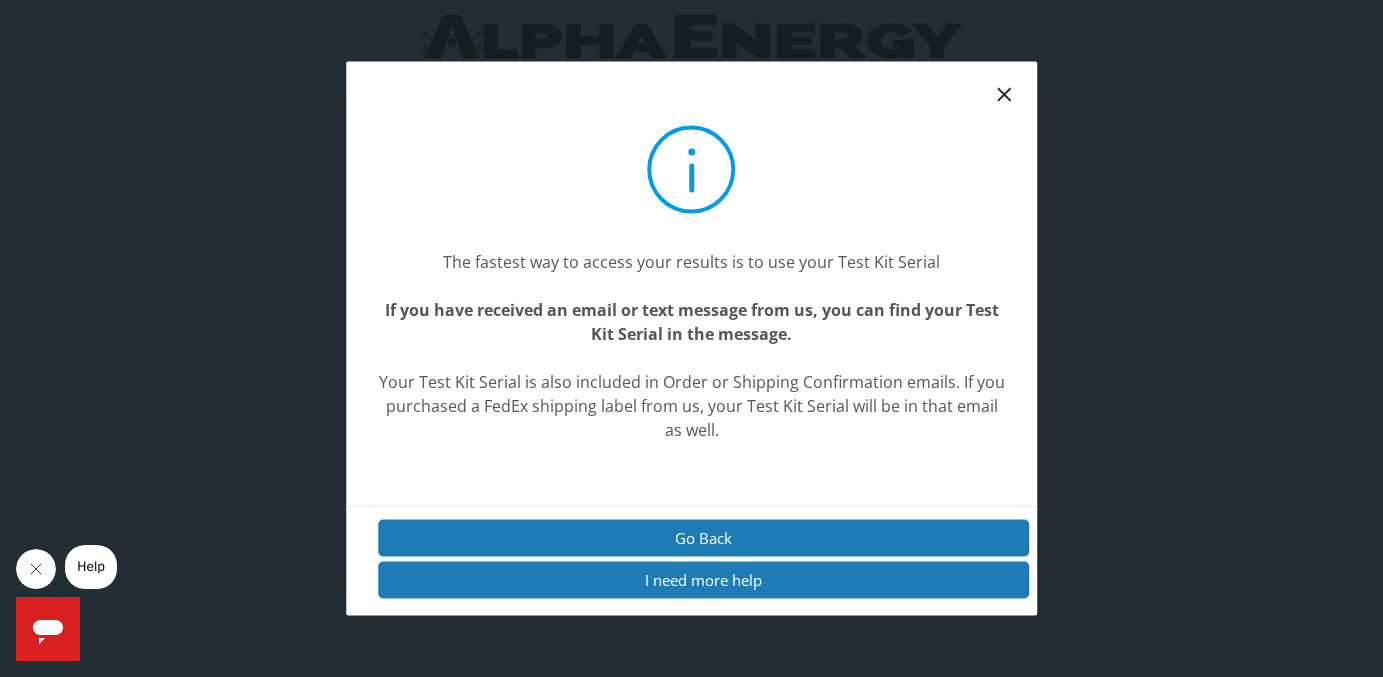 type 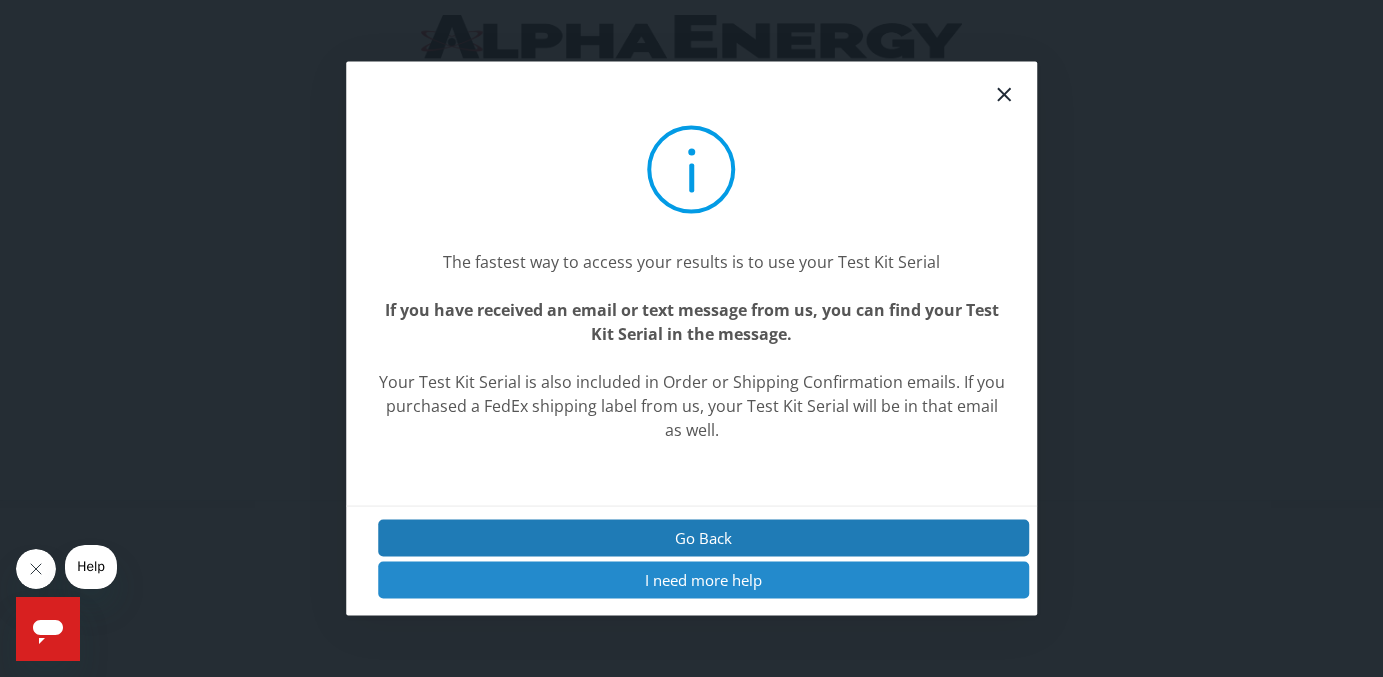 click on "I need more help" at bounding box center [704, 580] 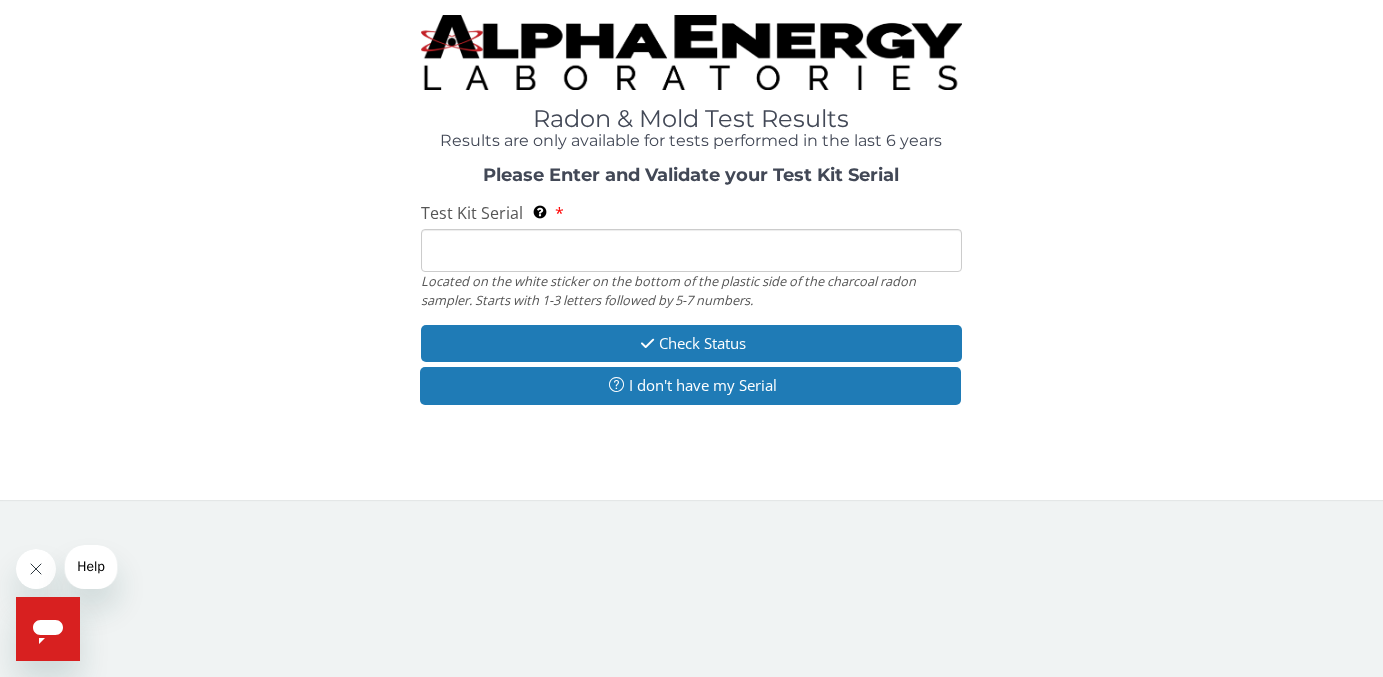 type 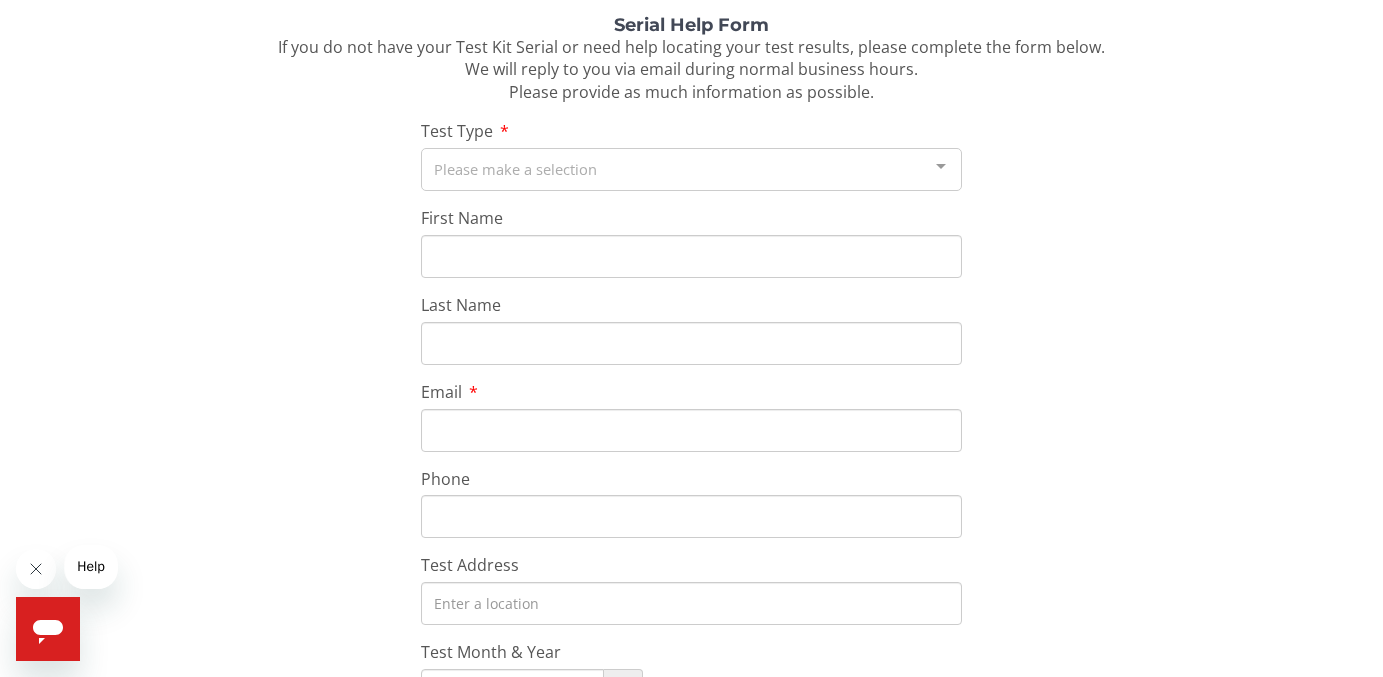 scroll, scrollTop: 142, scrollLeft: 0, axis: vertical 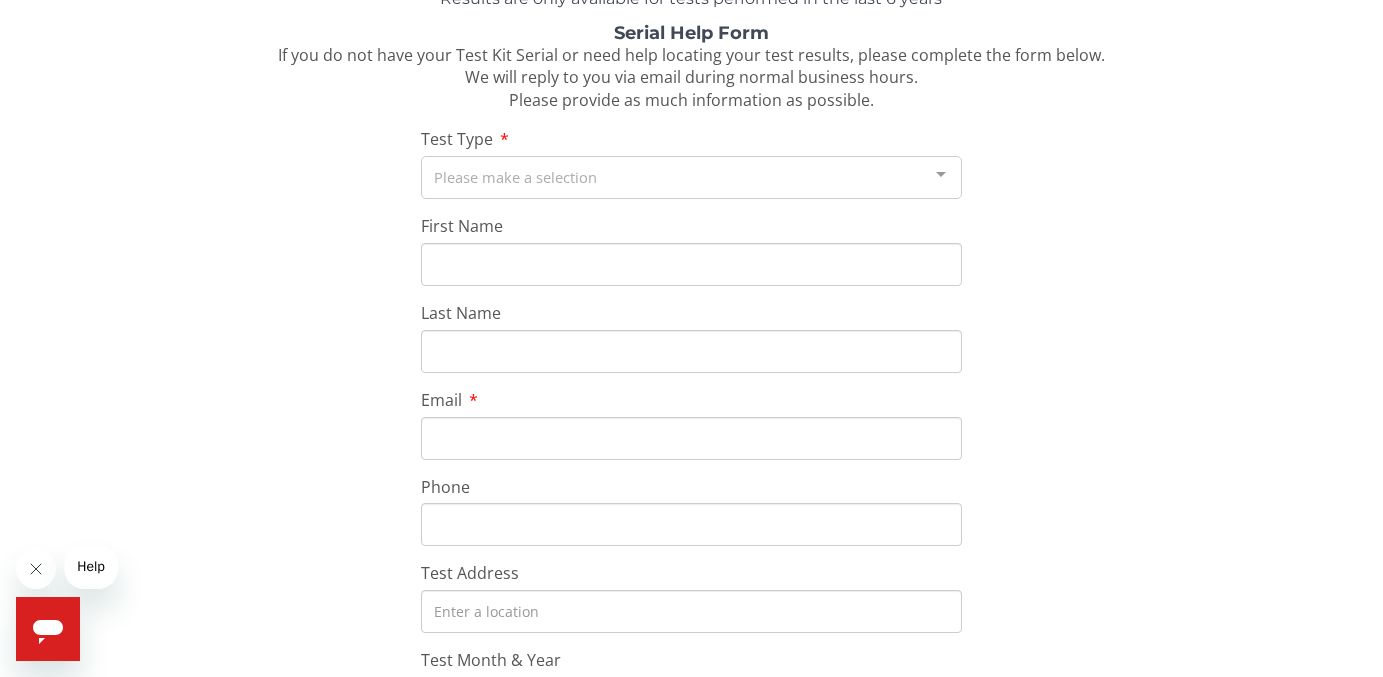 click on "Please make a selection" at bounding box center (691, 177) 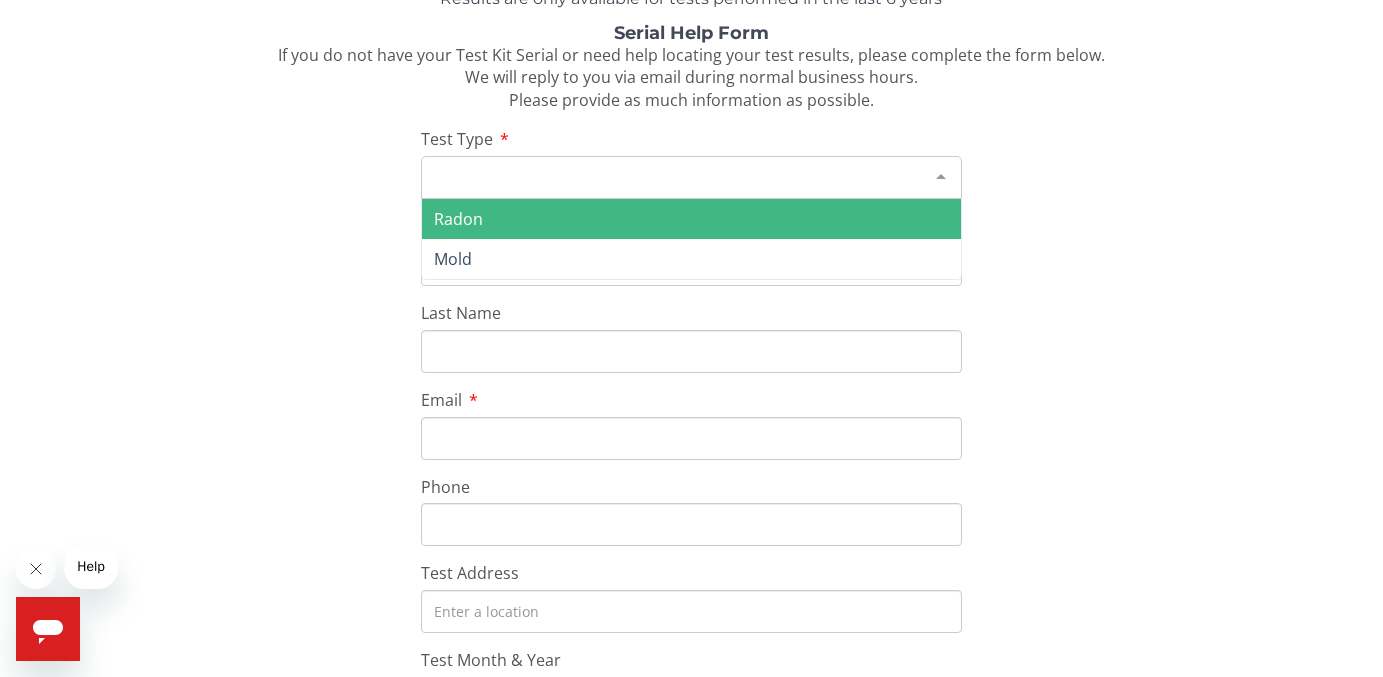 click on "Radon" at bounding box center (691, 219) 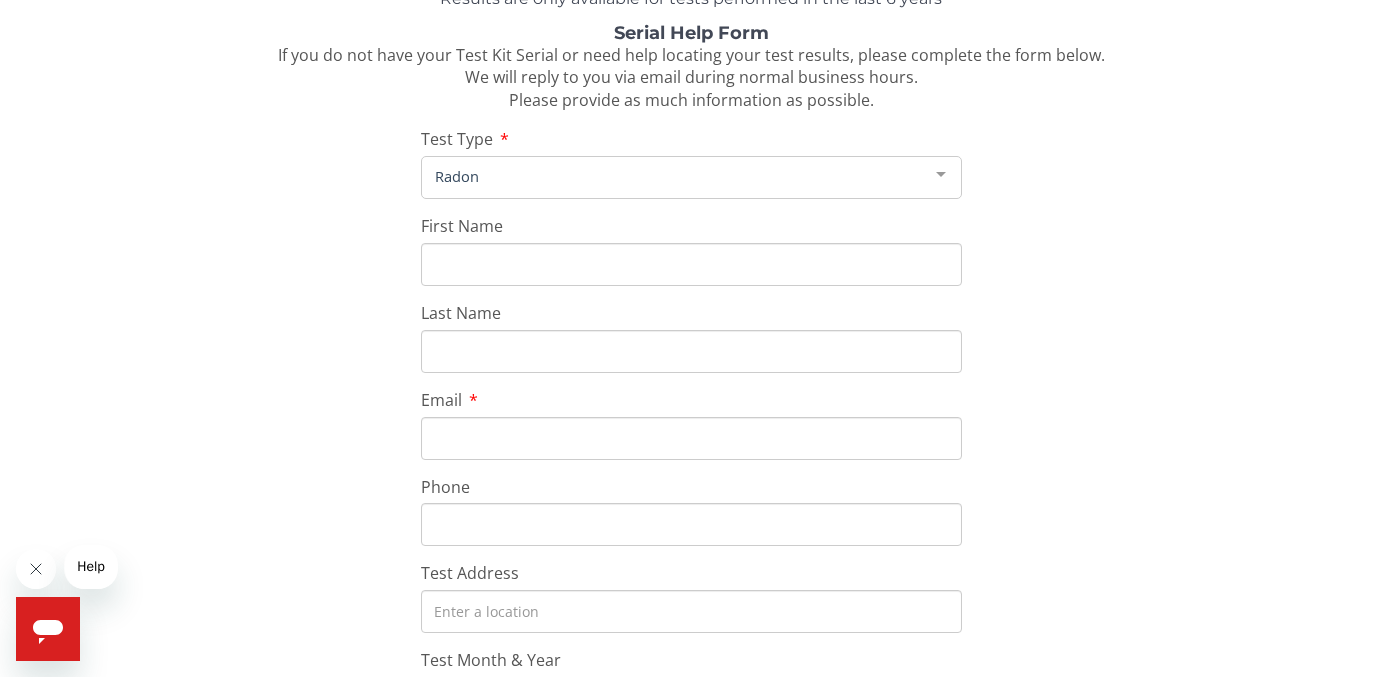 scroll, scrollTop: 201, scrollLeft: 0, axis: vertical 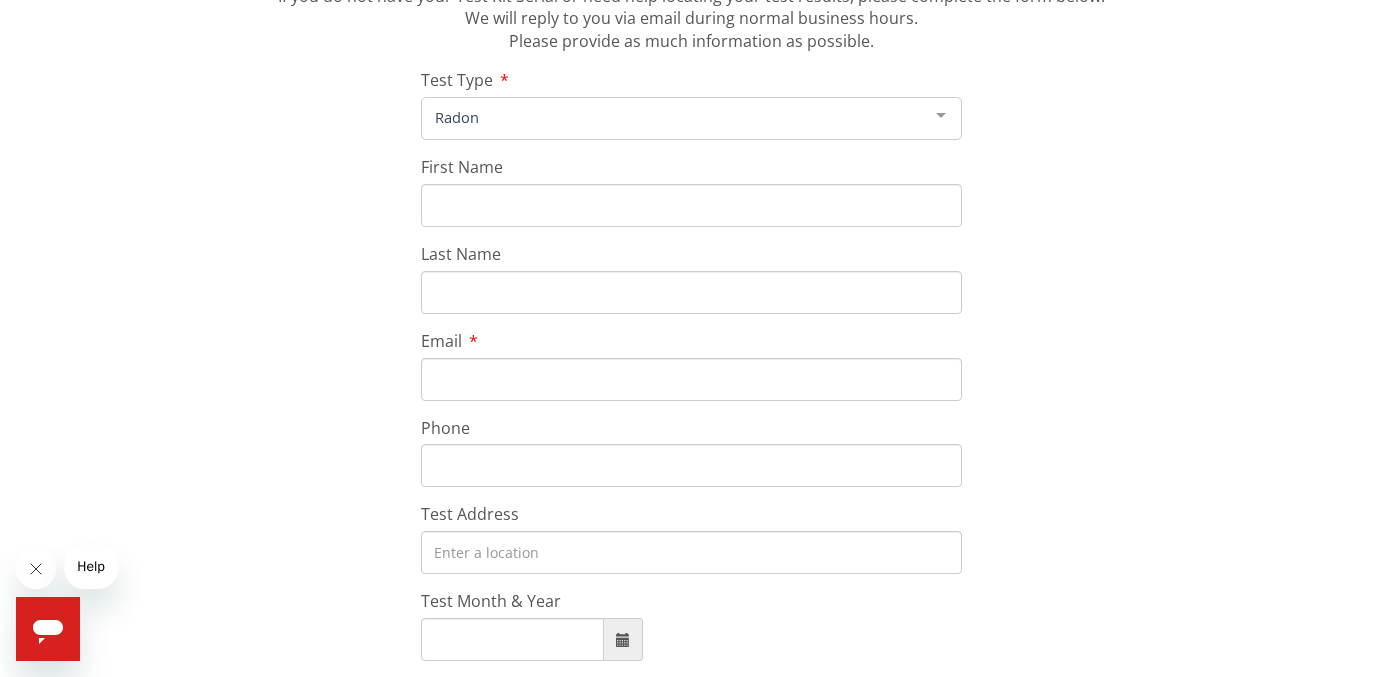 click on "Email" at bounding box center (691, 379) 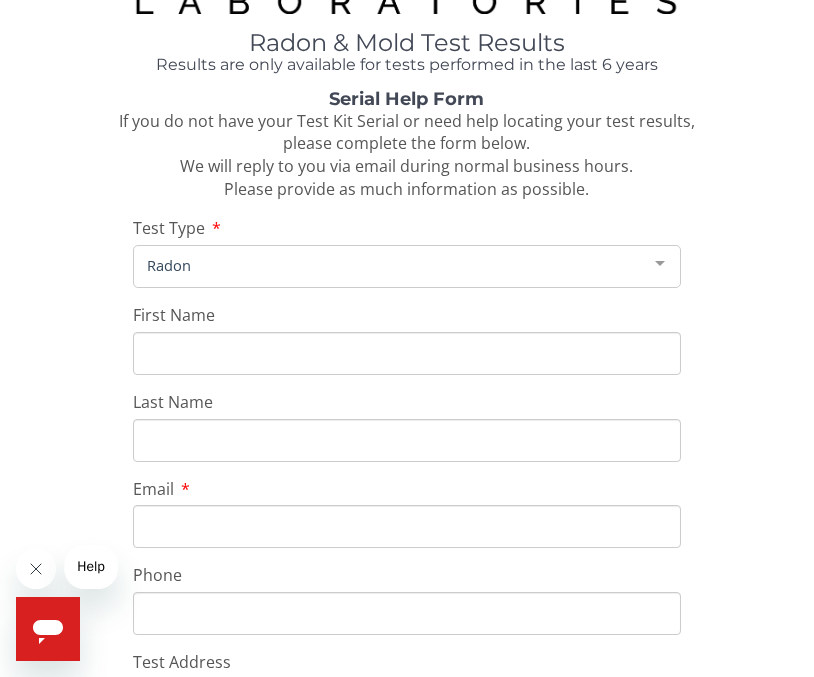 scroll, scrollTop: 80, scrollLeft: 0, axis: vertical 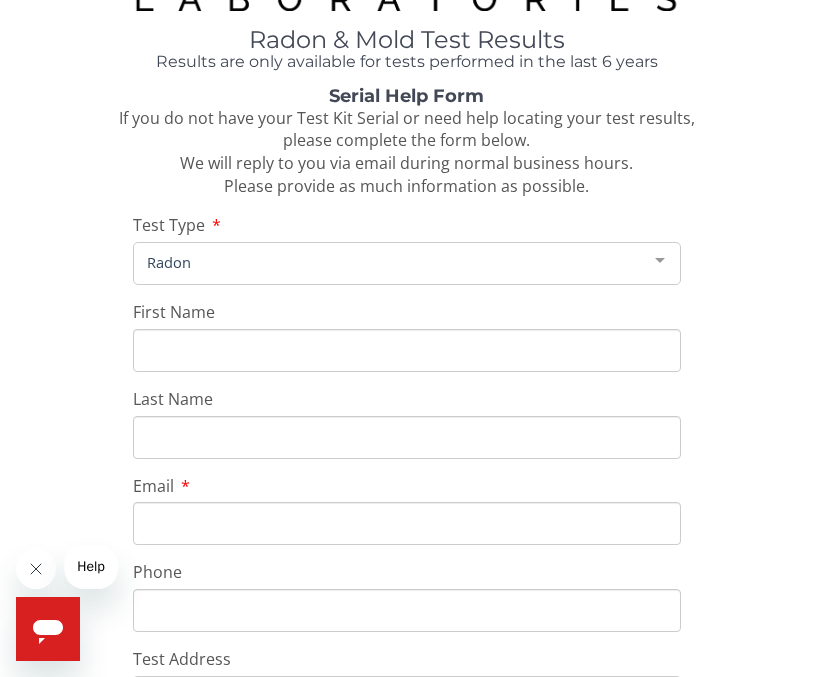 click on "First Name" at bounding box center (407, 350) 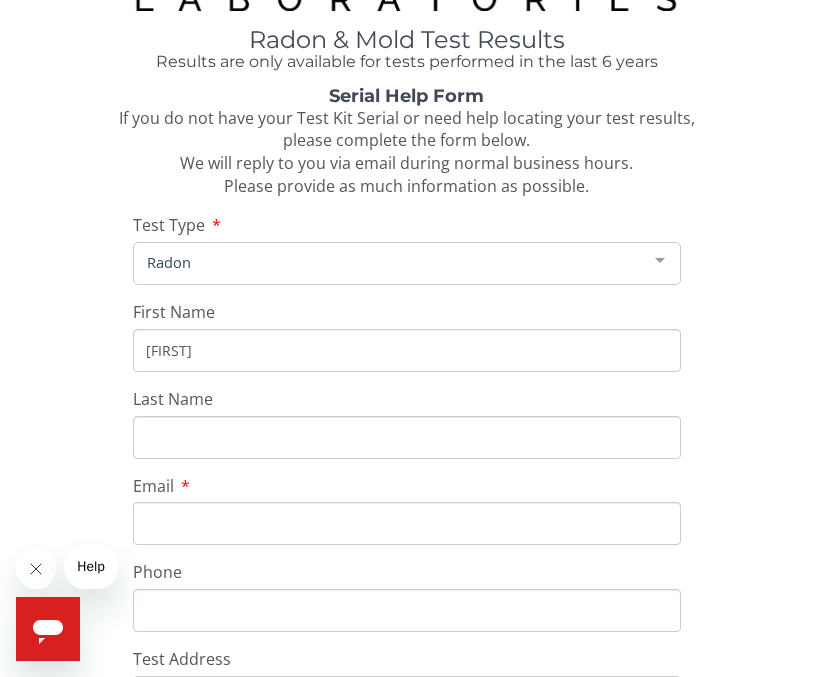 type on "M" 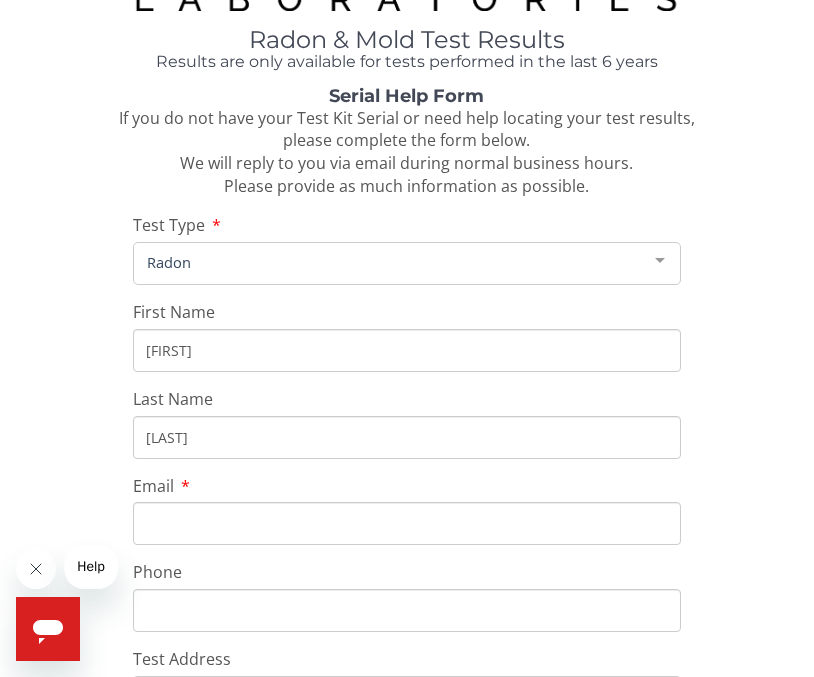 type on "Brown" 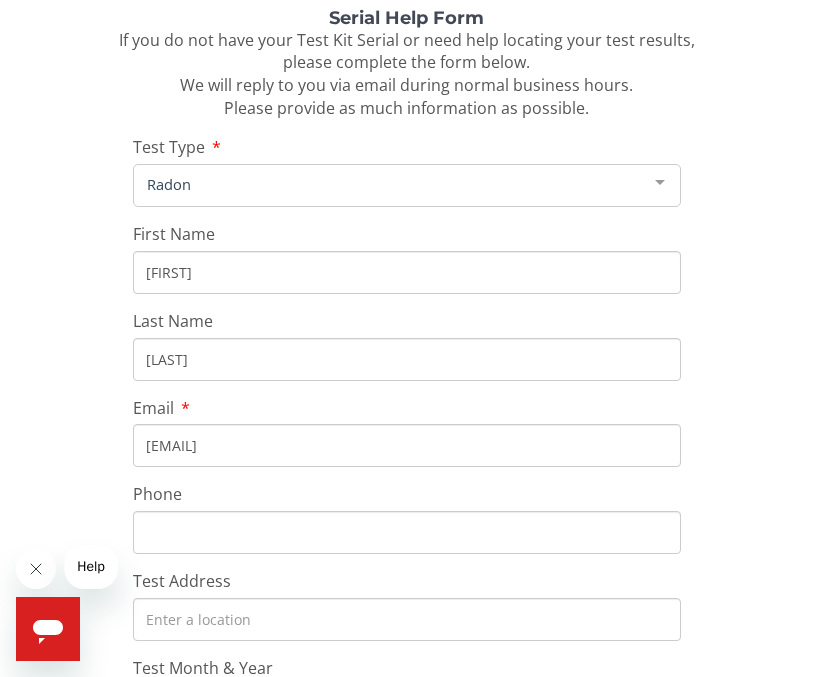 scroll, scrollTop: 193, scrollLeft: 0, axis: vertical 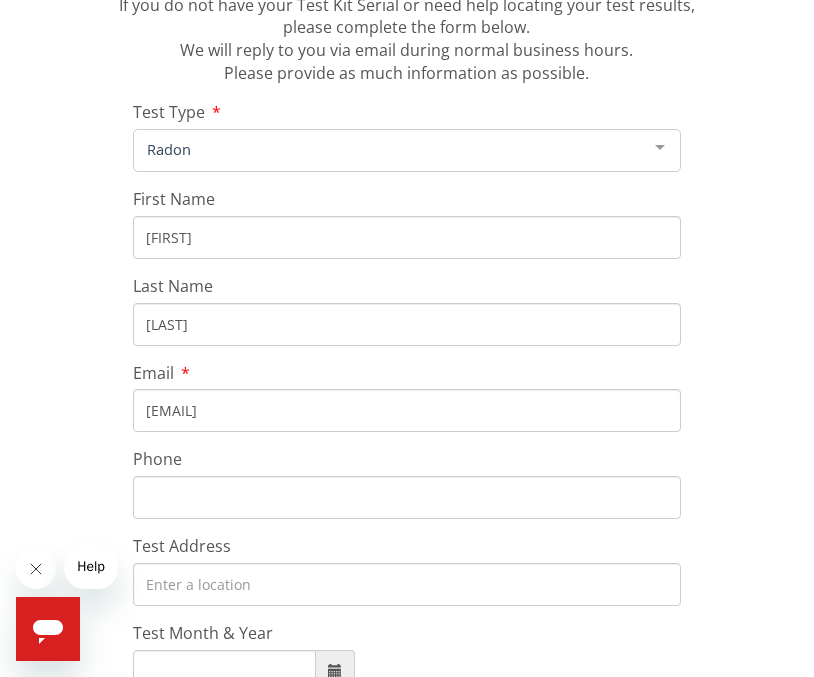 type on "[EMAIL]" 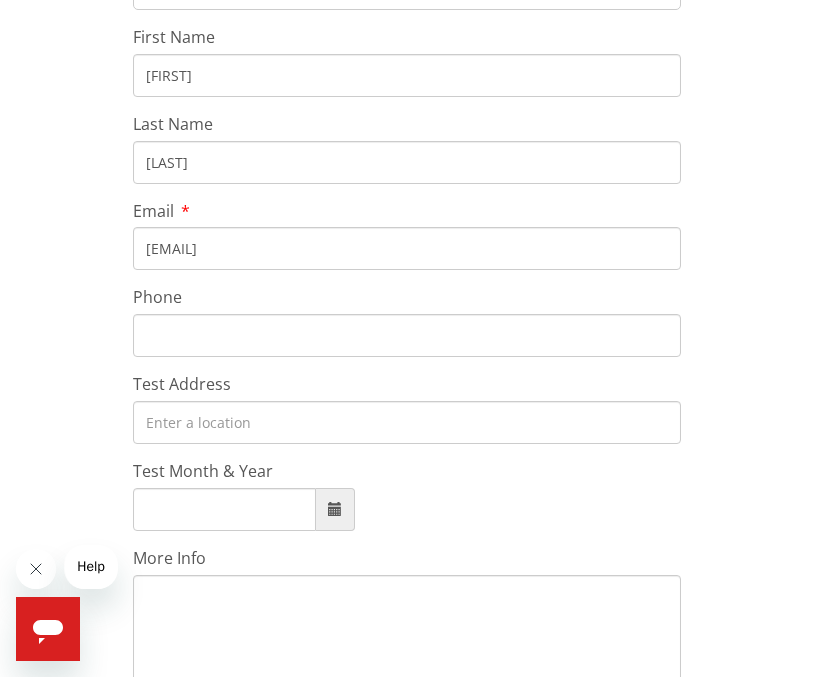 scroll, scrollTop: 375, scrollLeft: 0, axis: vertical 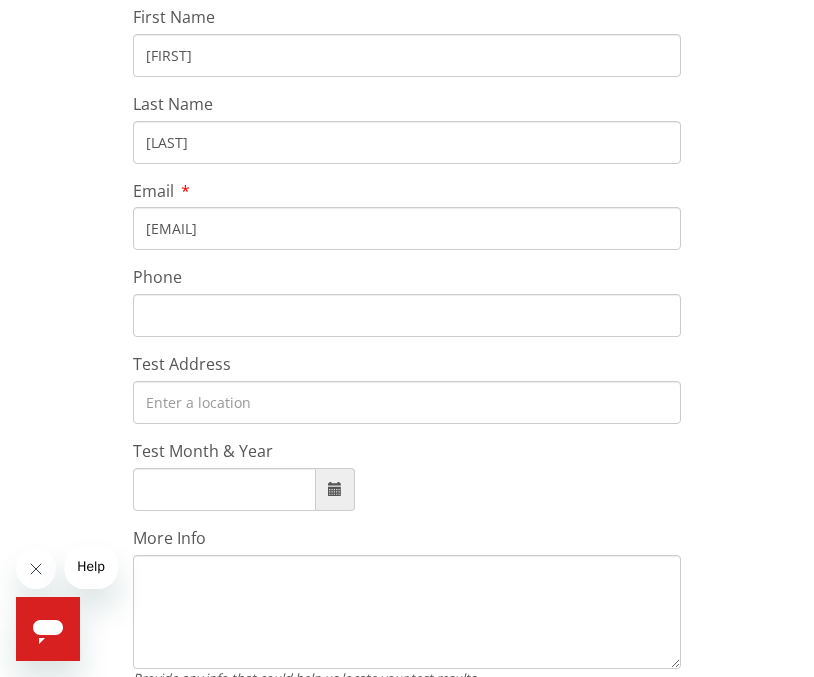 click on "Test Address" at bounding box center (407, 402) 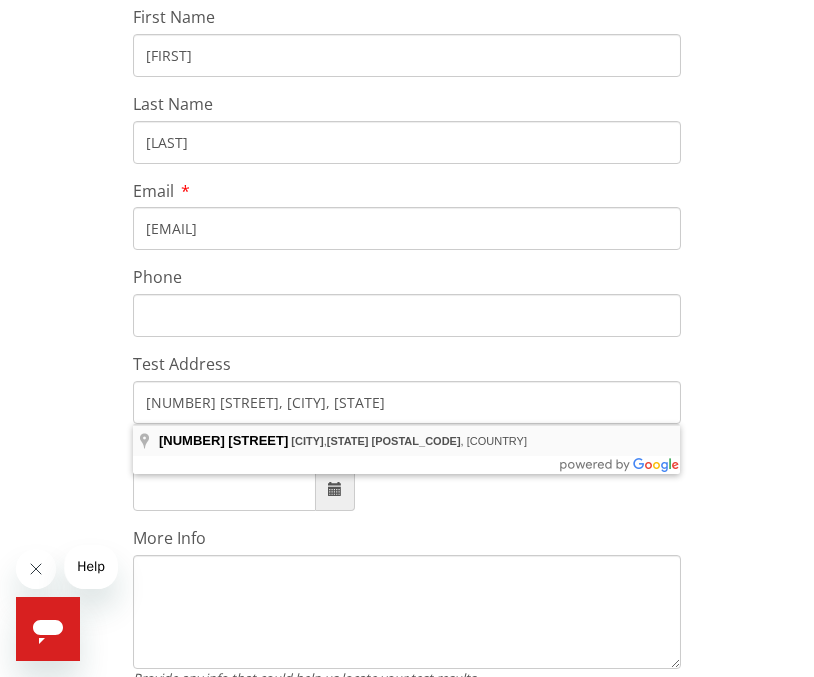 type on "6412 Pheasant Trail, Fairburn, GA 30213, USA" 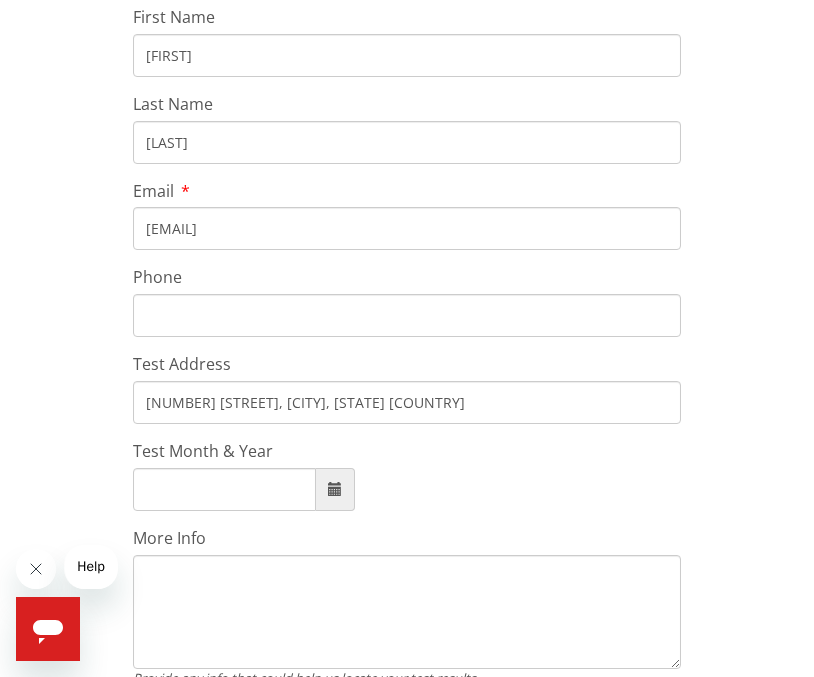 click on "Test Month & Year" at bounding box center [224, 489] 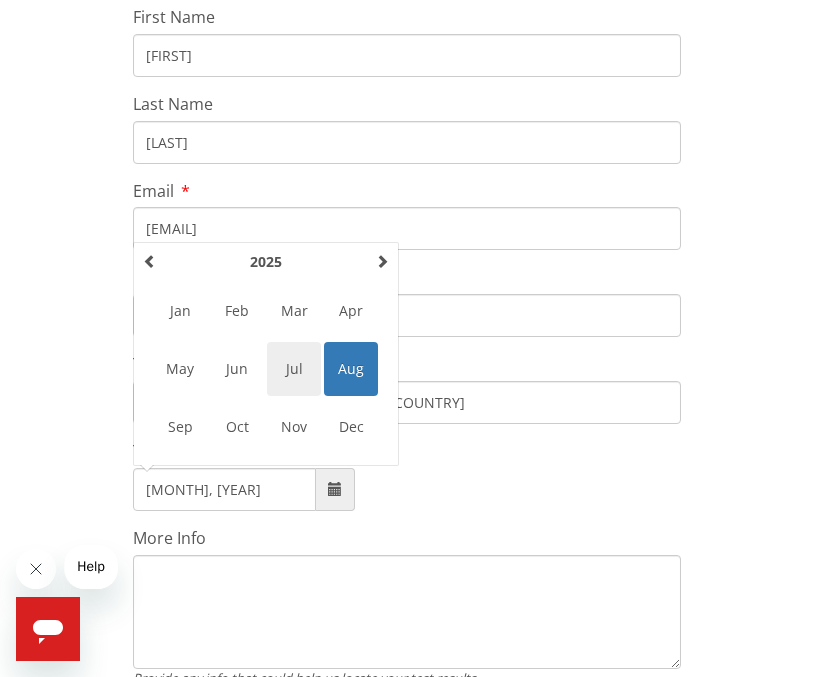 click on "Jul" at bounding box center [294, 369] 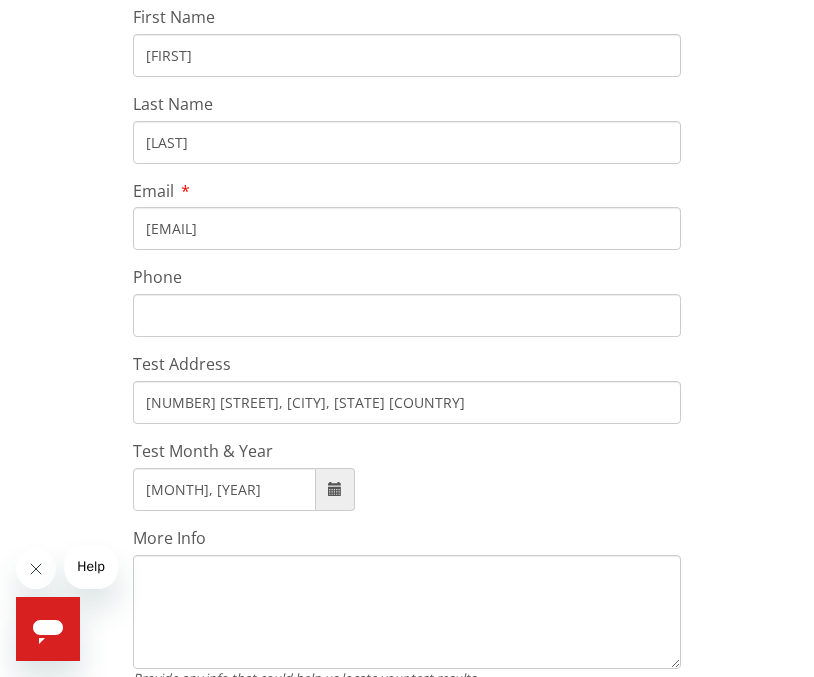 scroll, scrollTop: 475, scrollLeft: 0, axis: vertical 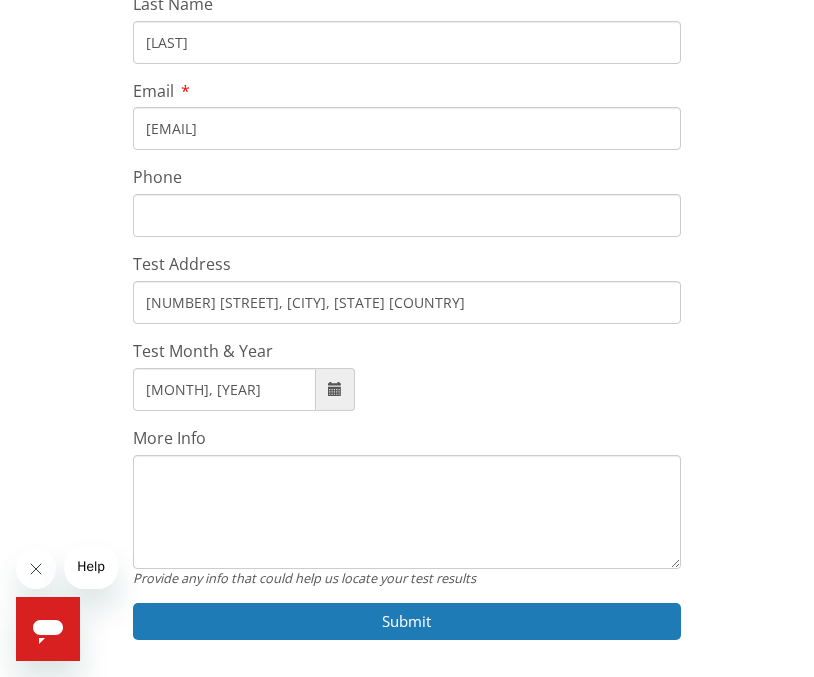 click on "More Info" at bounding box center [407, 512] 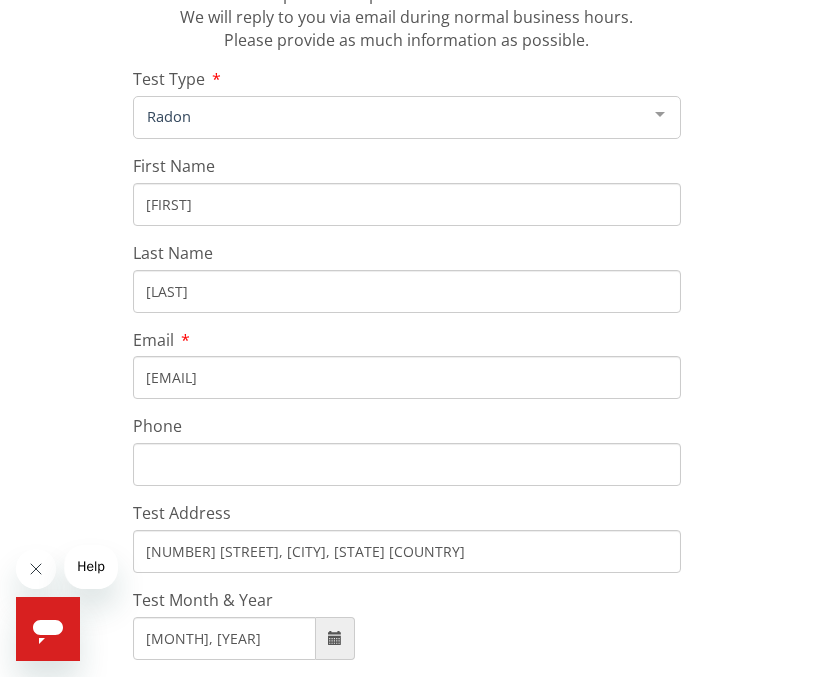 scroll, scrollTop: 54, scrollLeft: 0, axis: vertical 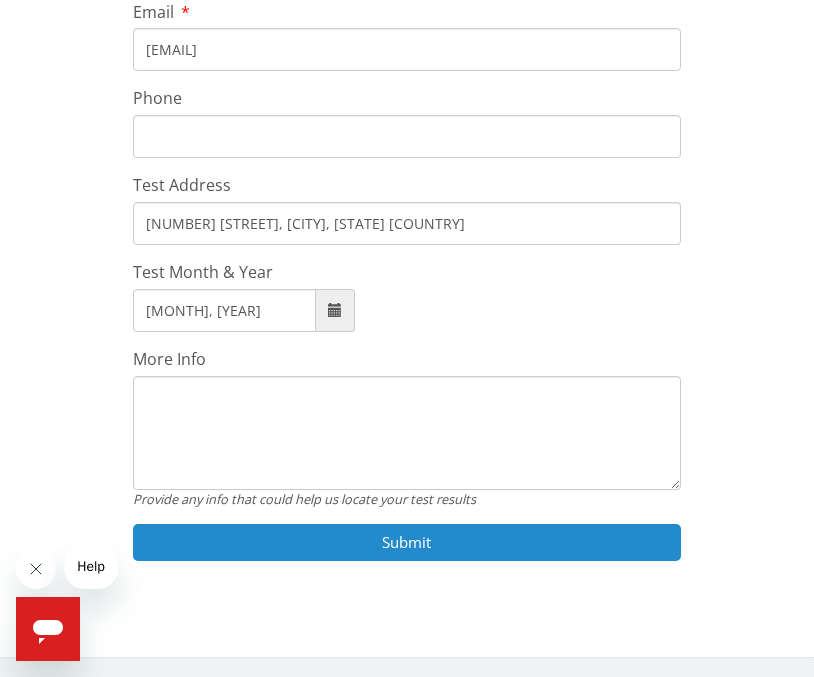 click on "Submit" at bounding box center (407, 542) 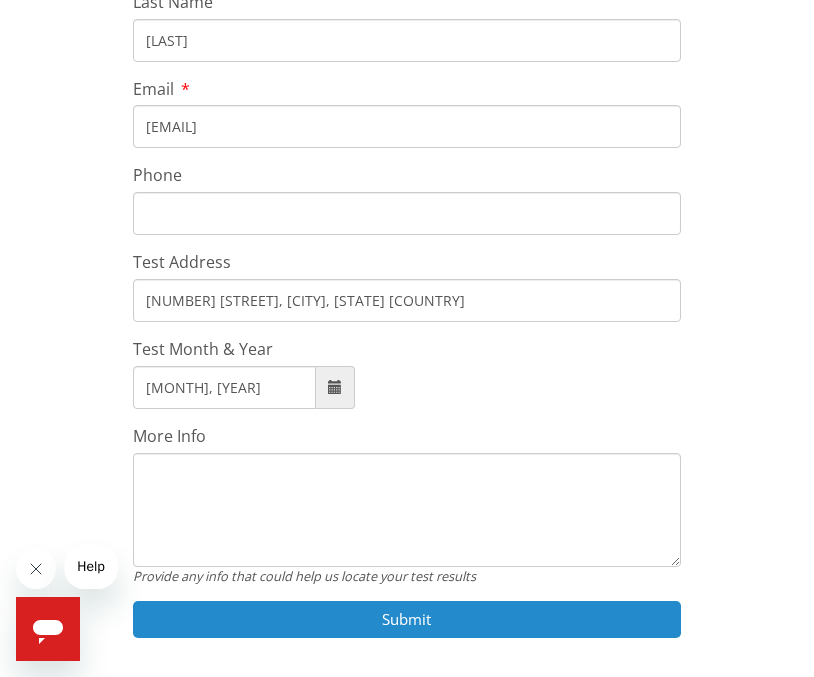 scroll, scrollTop: 554, scrollLeft: 0, axis: vertical 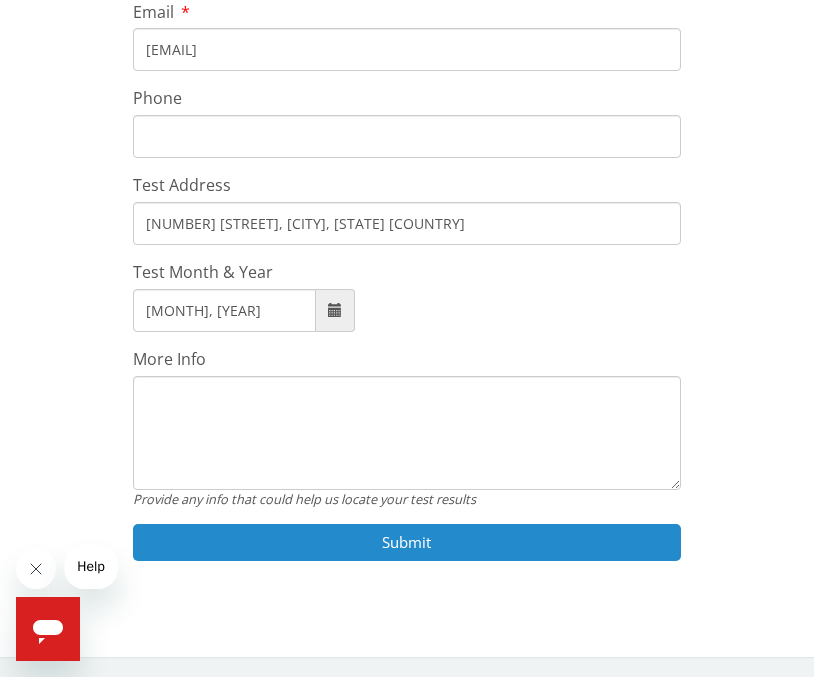 click on "Submit" at bounding box center [407, 542] 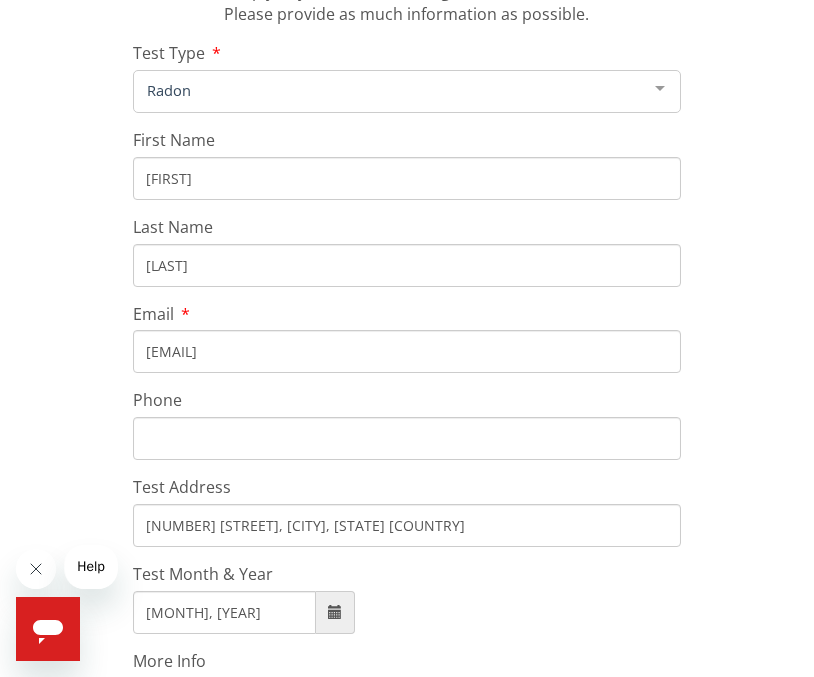 scroll, scrollTop: 0, scrollLeft: 0, axis: both 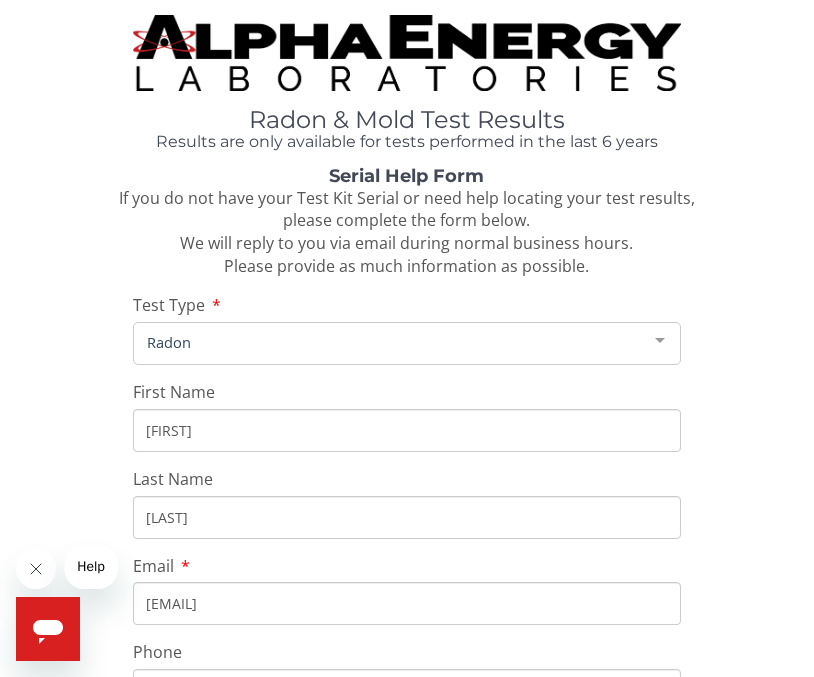 drag, startPoint x: 228, startPoint y: 423, endPoint x: 118, endPoint y: 422, distance: 110.00455 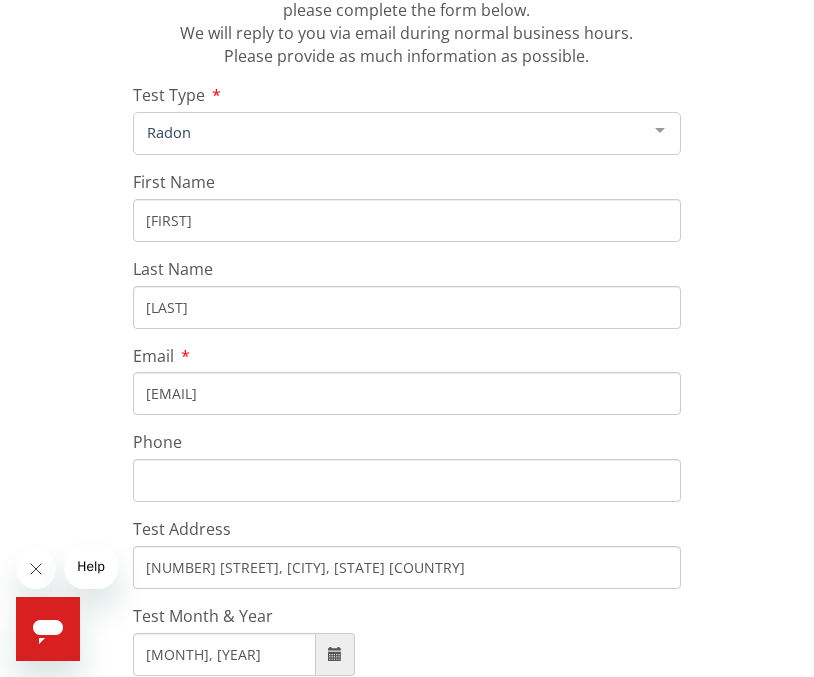scroll, scrollTop: 220, scrollLeft: 0, axis: vertical 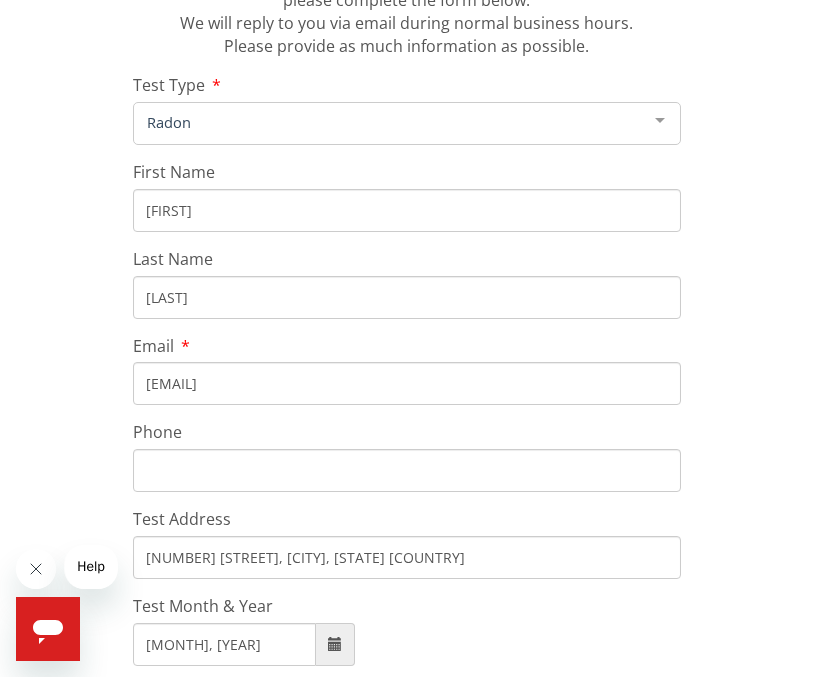 type on "Blythers" 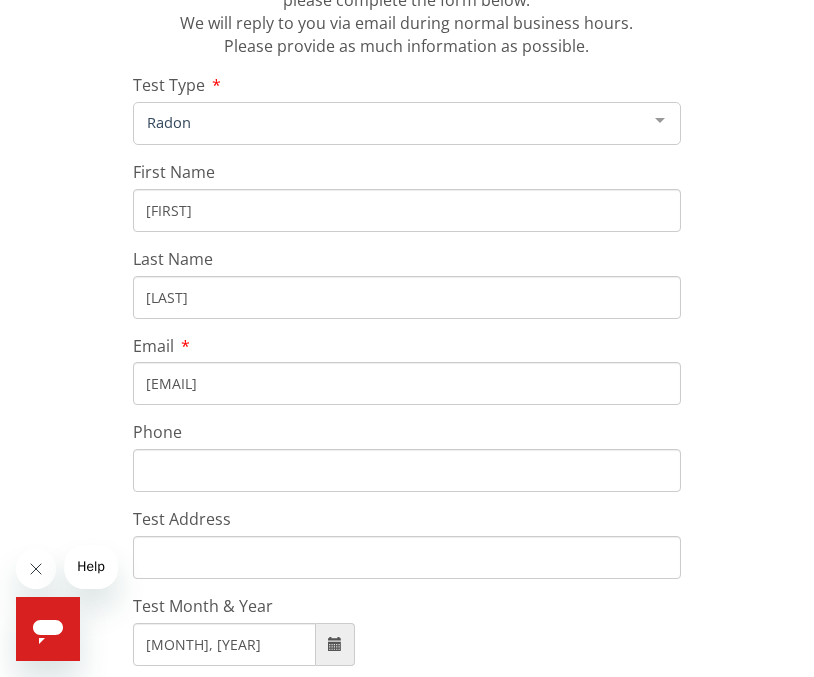 click on "Test Address" at bounding box center (407, 557) 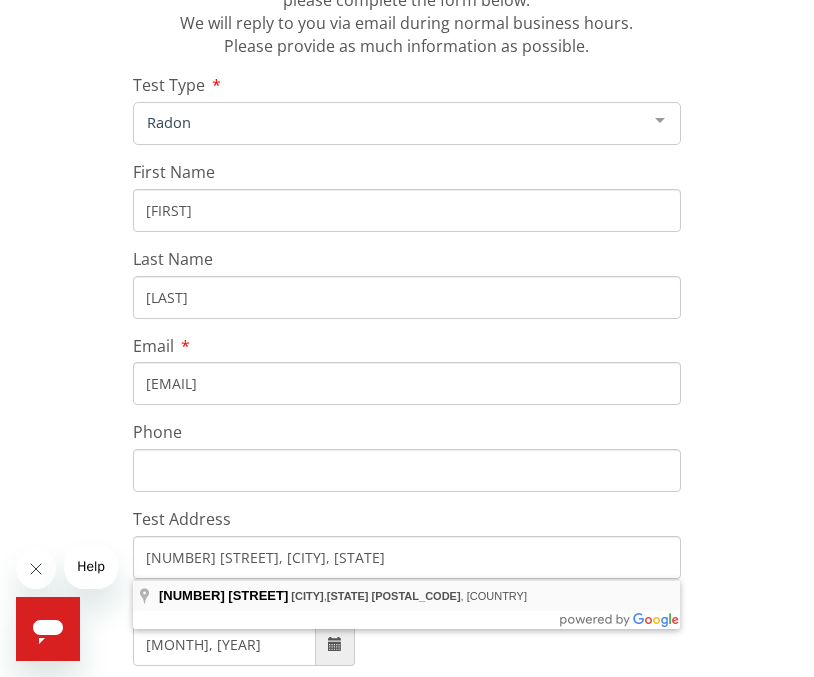 type on "6990 Smoke Ridge Way, Fairburn, GA 30213, USA" 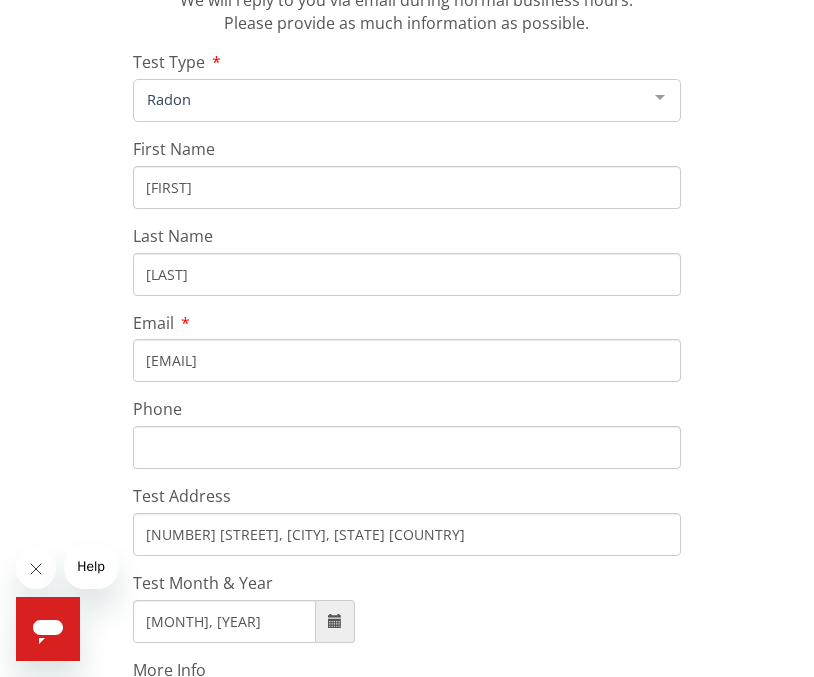 scroll, scrollTop: 0, scrollLeft: 0, axis: both 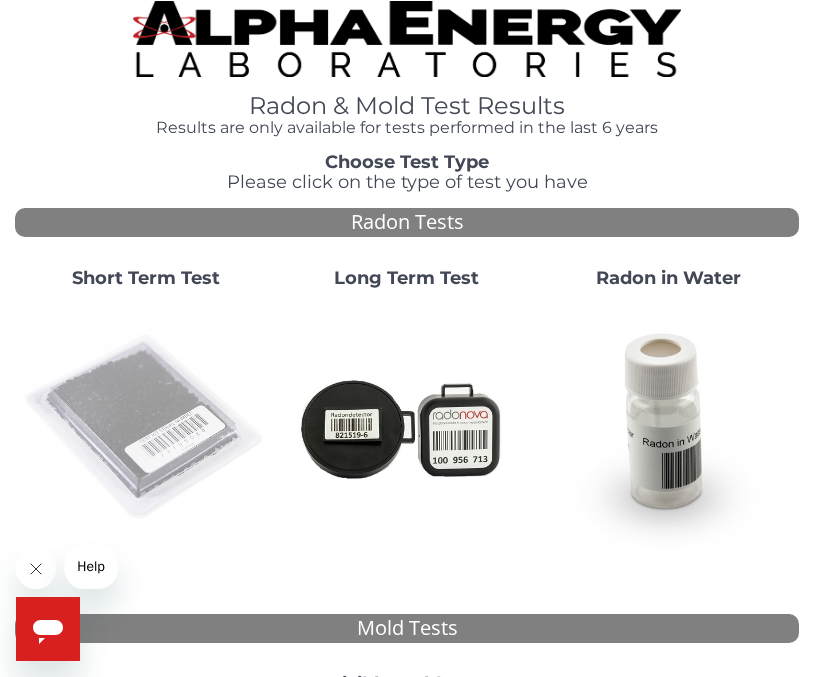 click at bounding box center (145, 427) 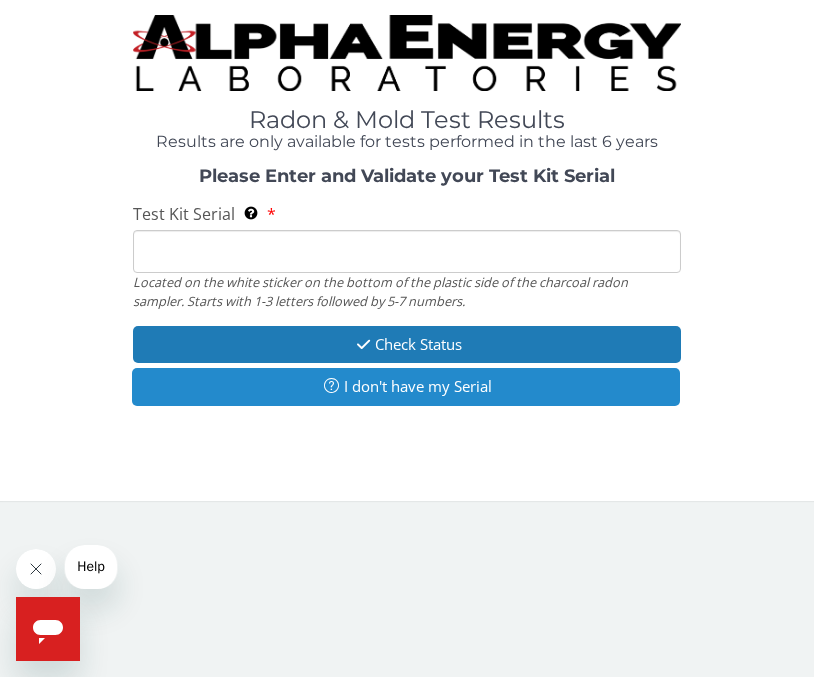 click on "I don't have my Serial" at bounding box center (406, 386) 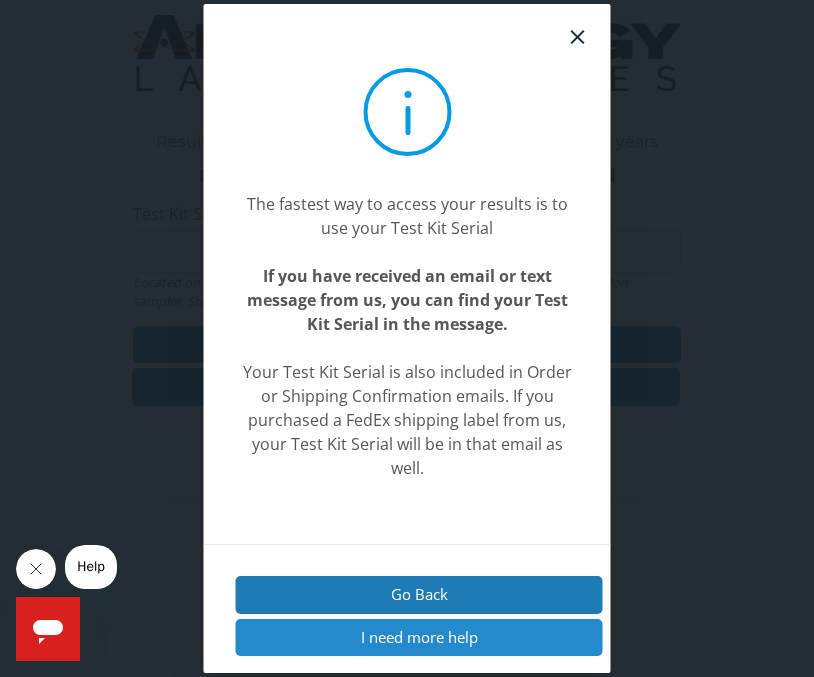 click on "I need more help" at bounding box center [419, 637] 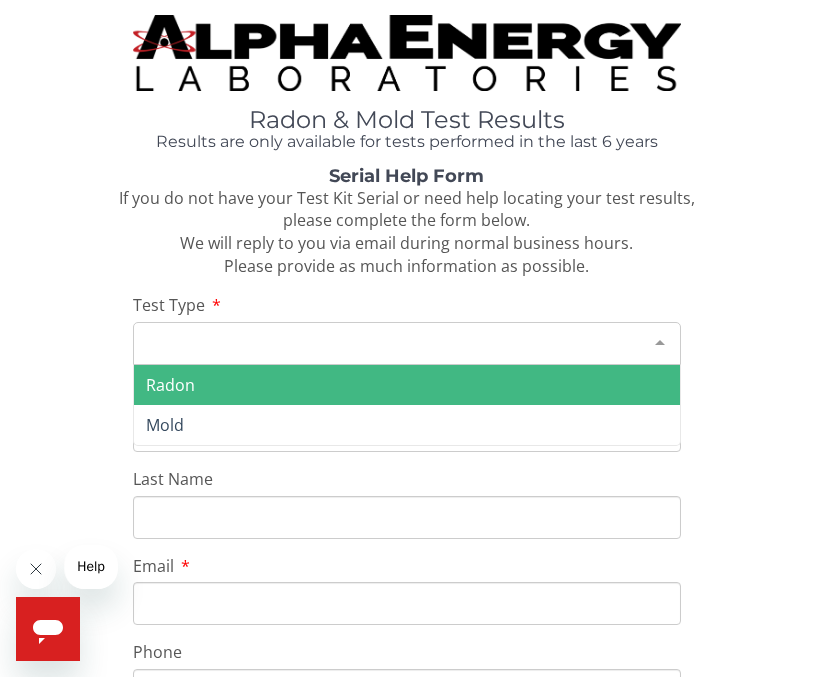 click on "Please make a selection" at bounding box center [407, 343] 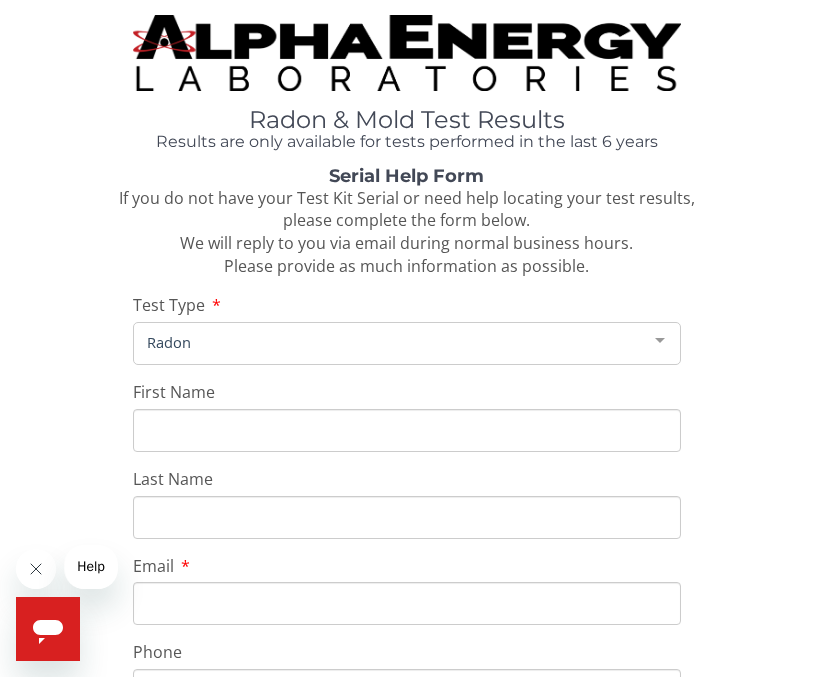click on "First Name" at bounding box center [407, 430] 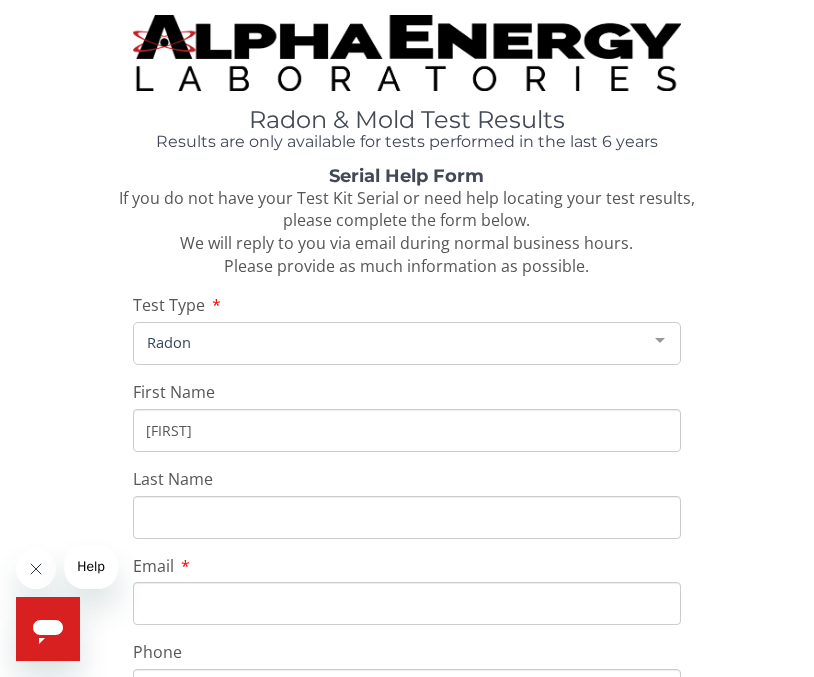 type on "[FIRST]" 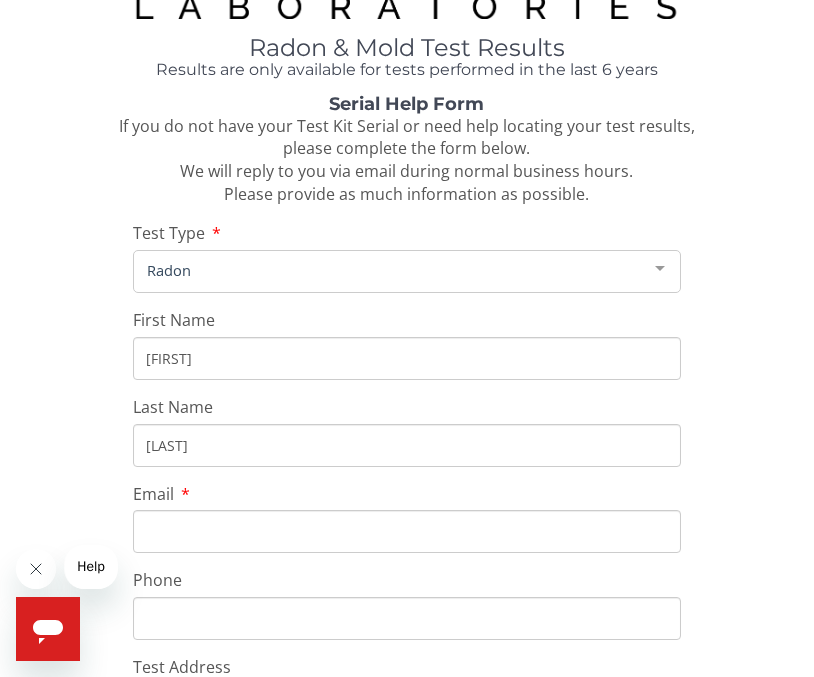 scroll, scrollTop: 101, scrollLeft: 0, axis: vertical 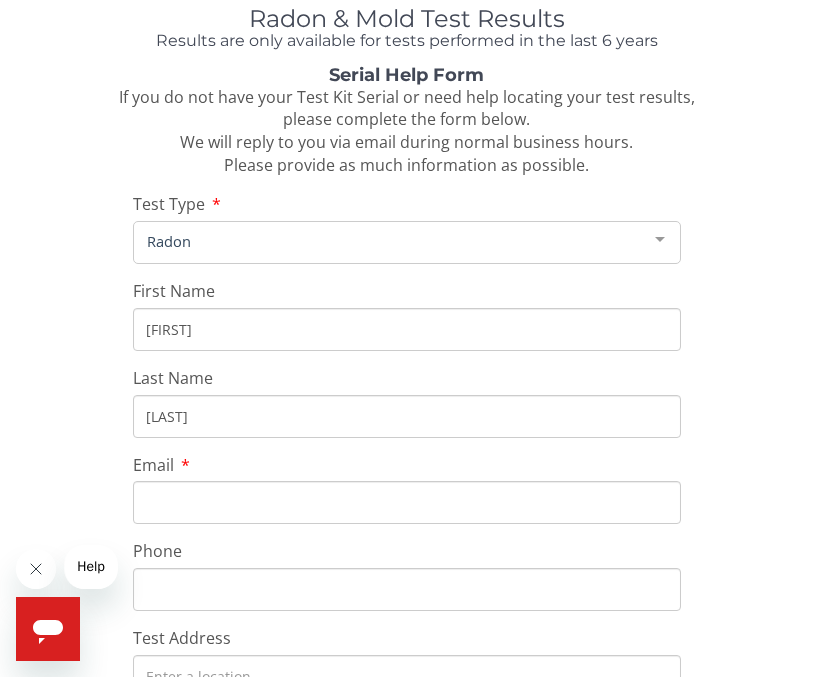 type on "[LAST]" 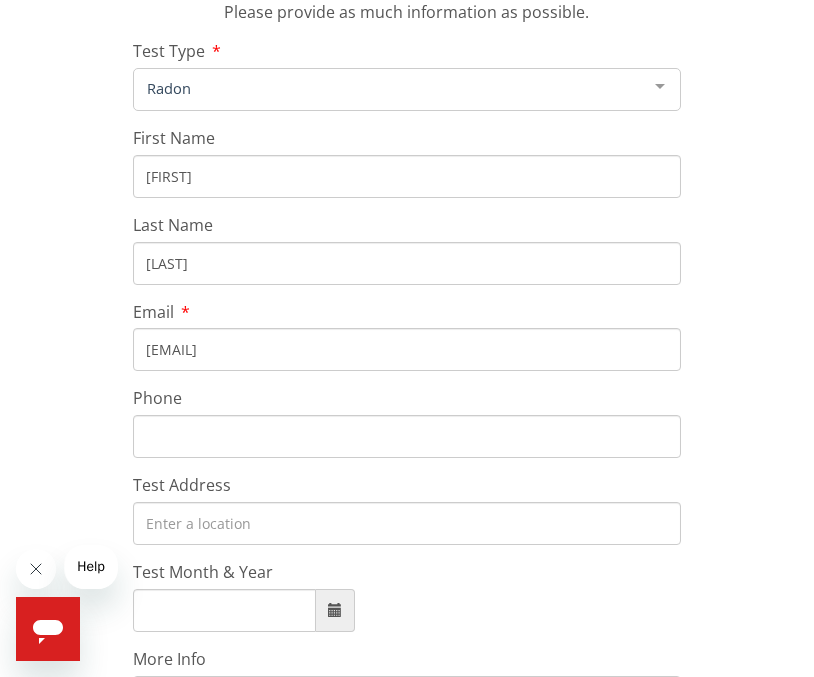 scroll, scrollTop: 259, scrollLeft: 0, axis: vertical 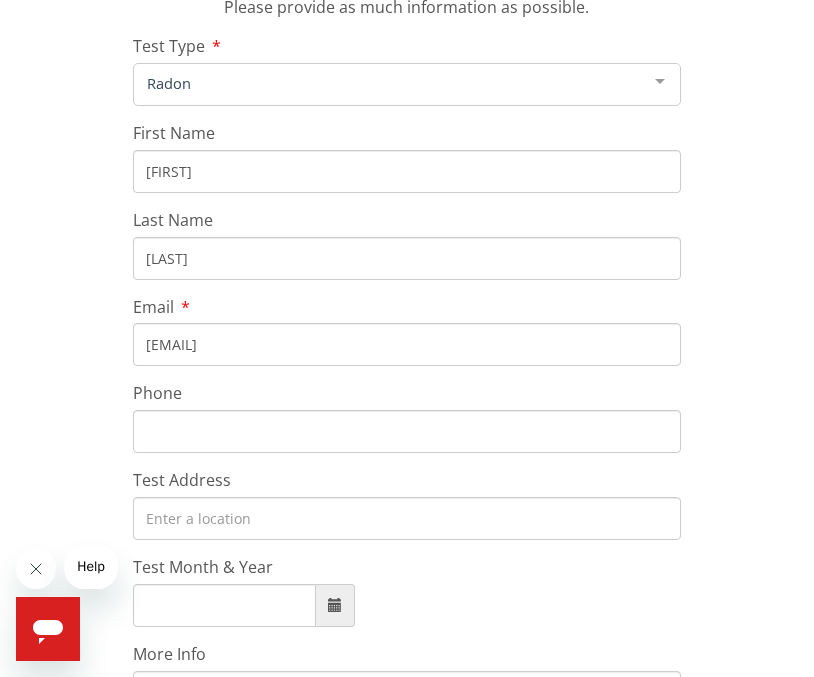 type on "[EMAIL]" 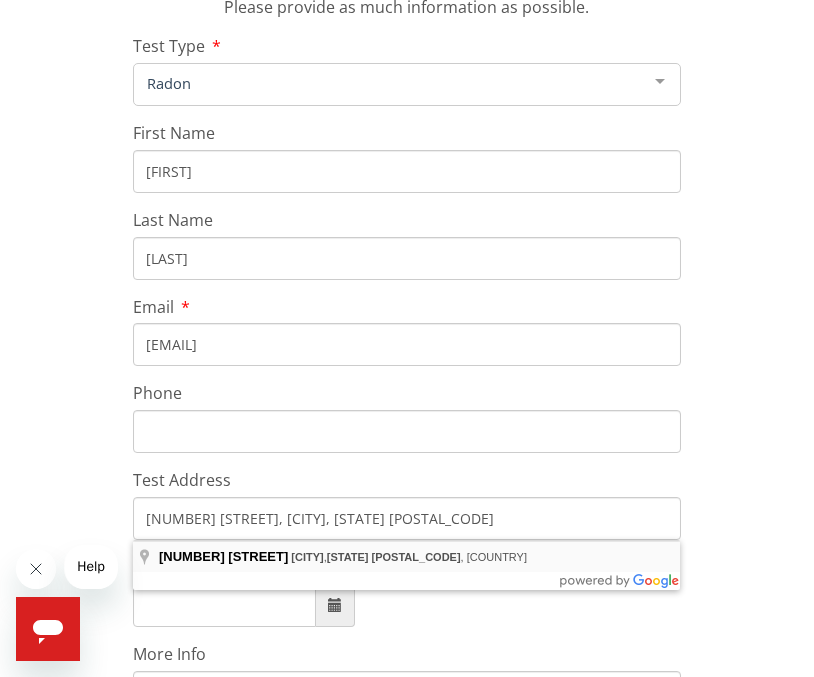 type on "6990 Smoke Ridge Way, Fairburn, GA 30213, USA" 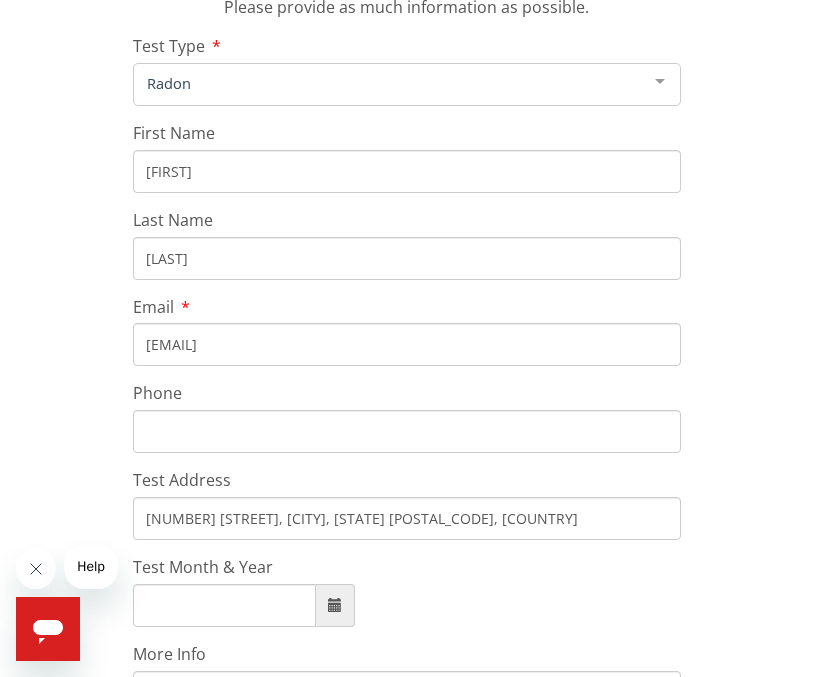 click on "Test Month & Year" at bounding box center [224, 605] 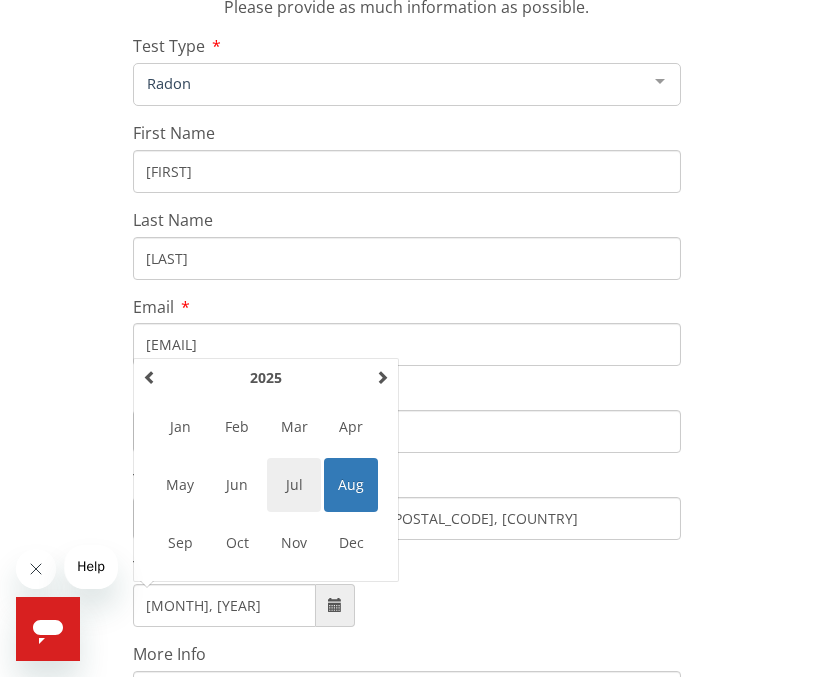 click on "Jul" at bounding box center (294, 485) 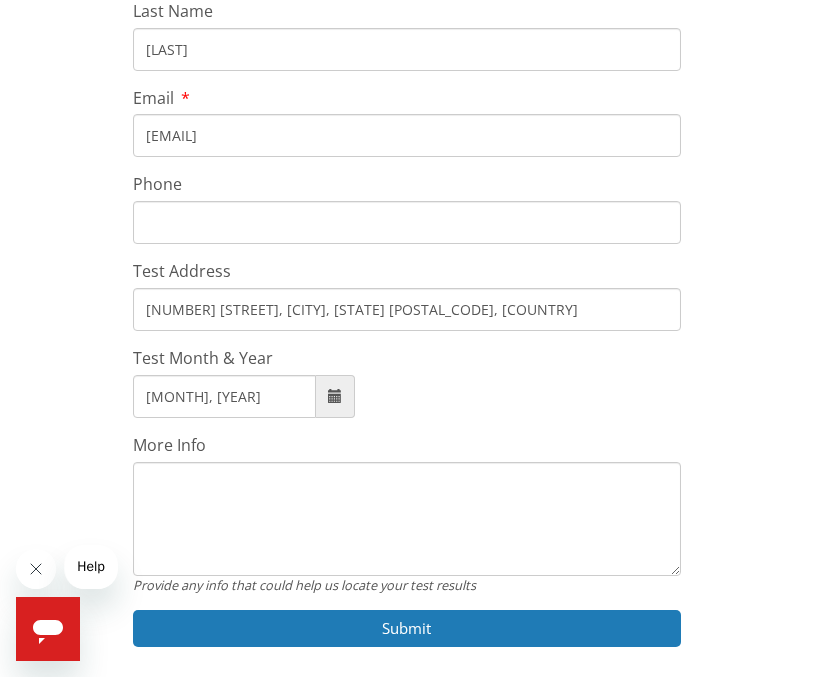 scroll, scrollTop: 490, scrollLeft: 0, axis: vertical 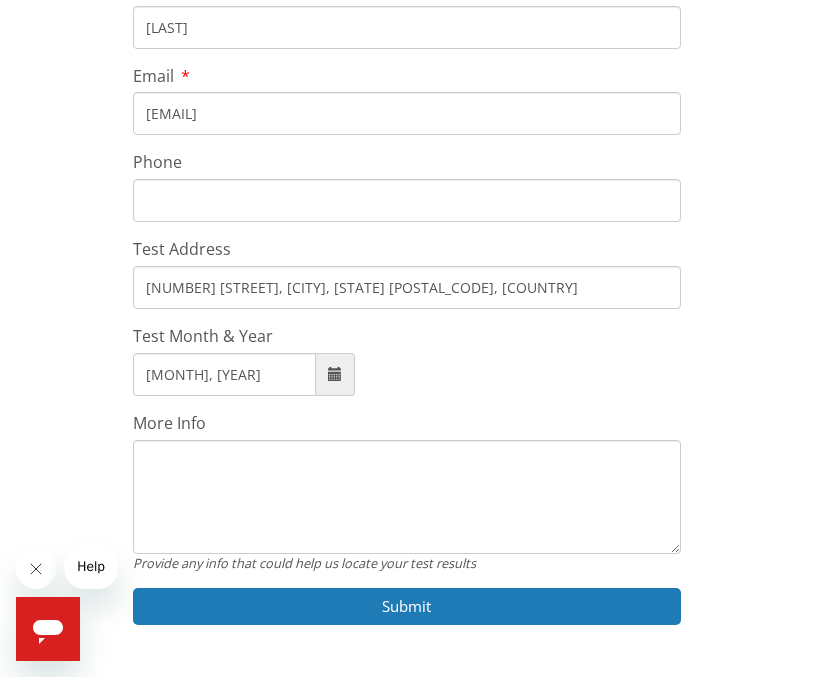 click on "Submit" at bounding box center (407, 609) 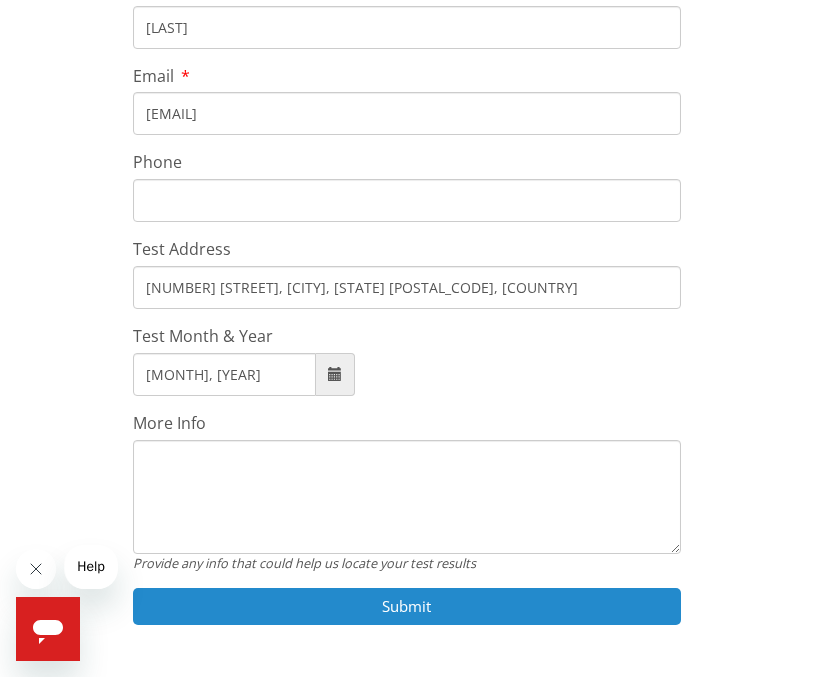 click on "Submit" at bounding box center (407, 606) 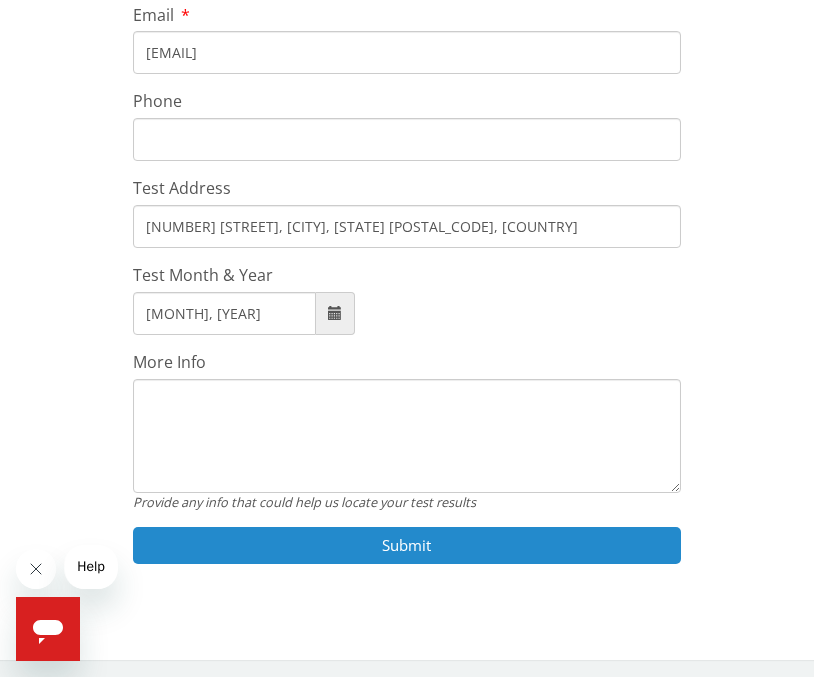 scroll, scrollTop: 554, scrollLeft: 0, axis: vertical 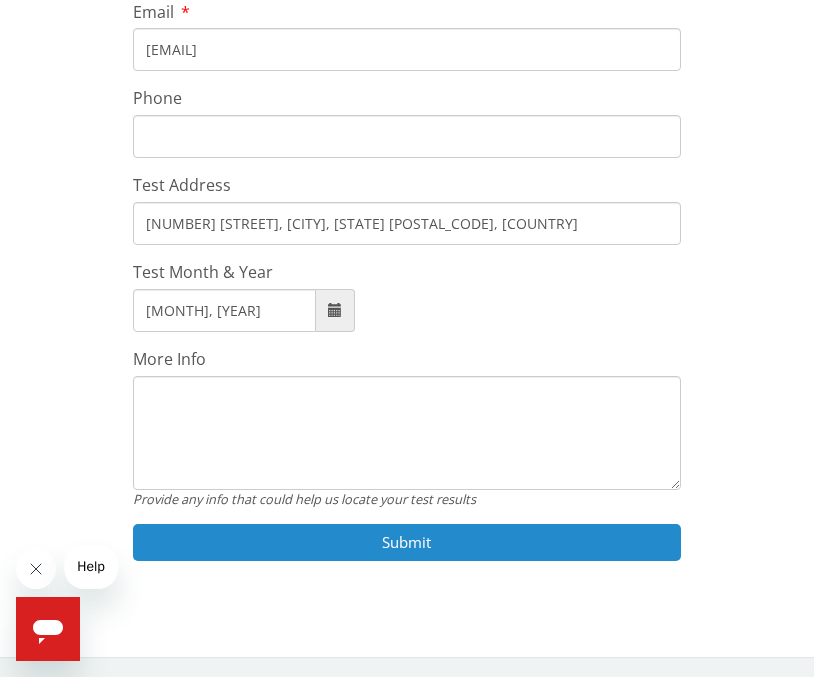 click on "Submit" at bounding box center (407, 542) 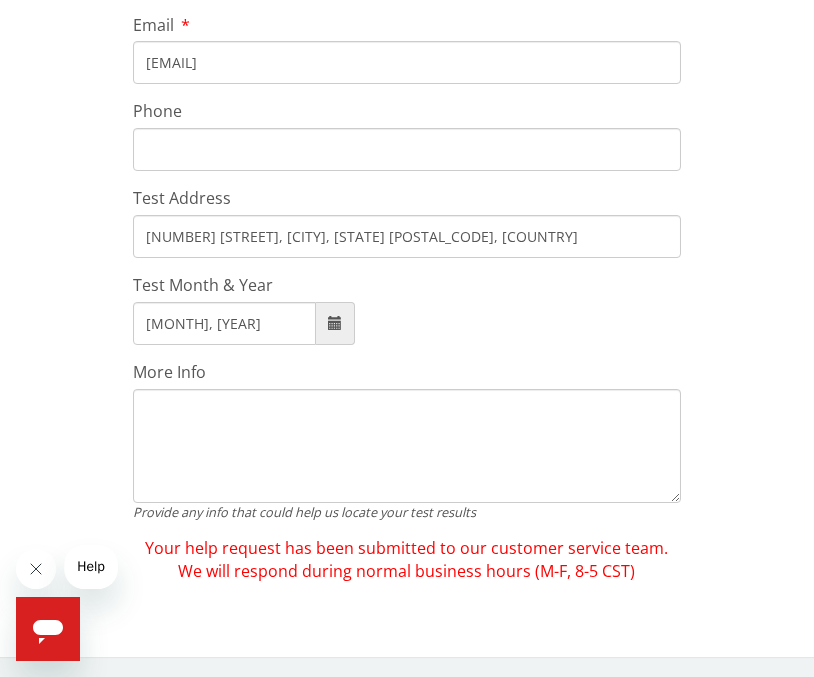 scroll, scrollTop: 0, scrollLeft: 0, axis: both 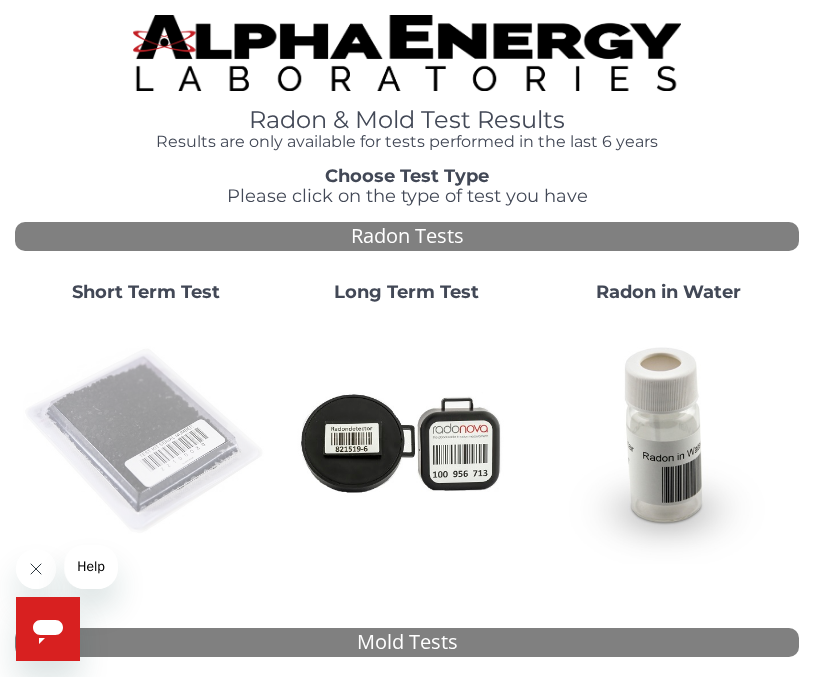click at bounding box center [145, 441] 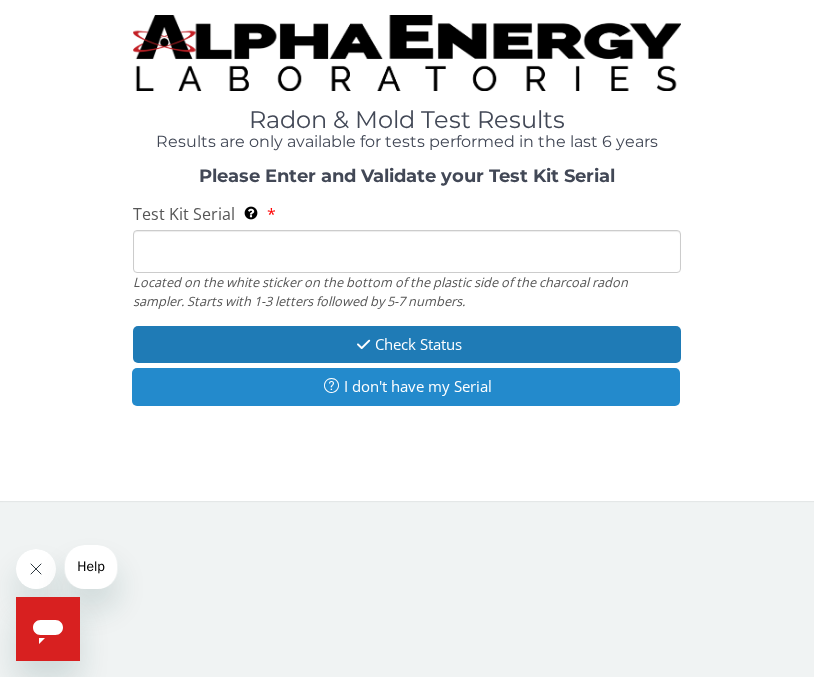 click on "I don't have my Serial" at bounding box center [406, 386] 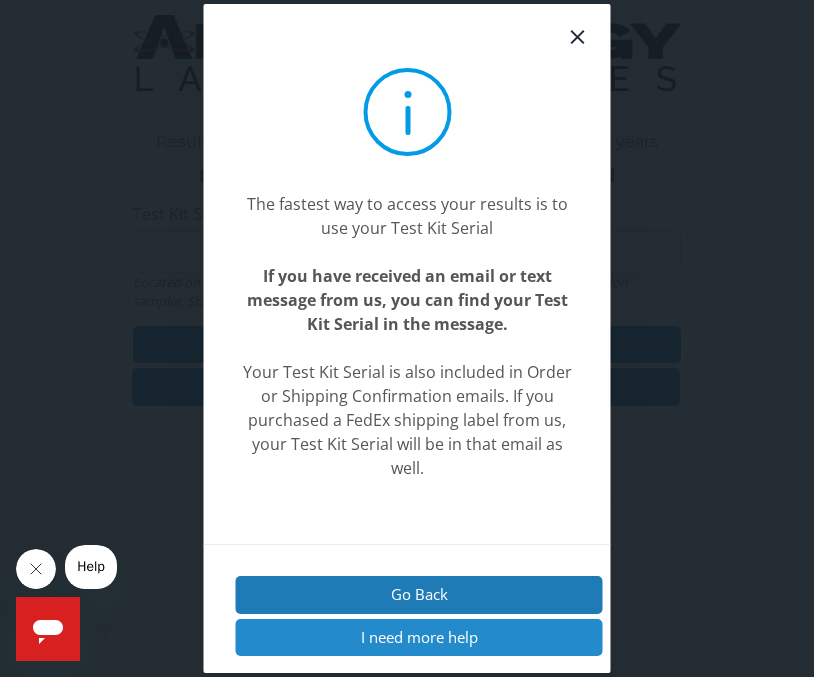 click on "I need more help" at bounding box center [419, 637] 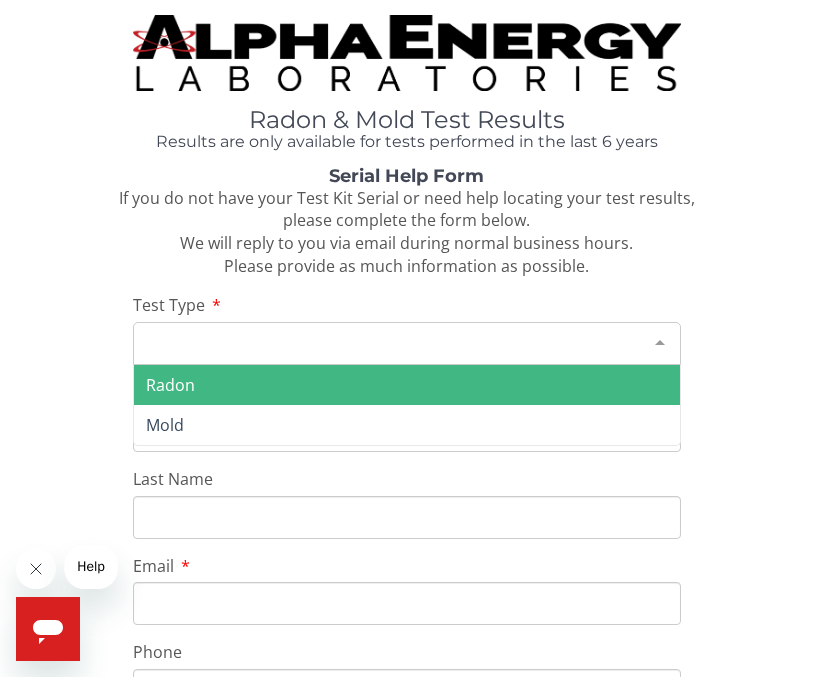 click on "Please make a selection" at bounding box center [407, 343] 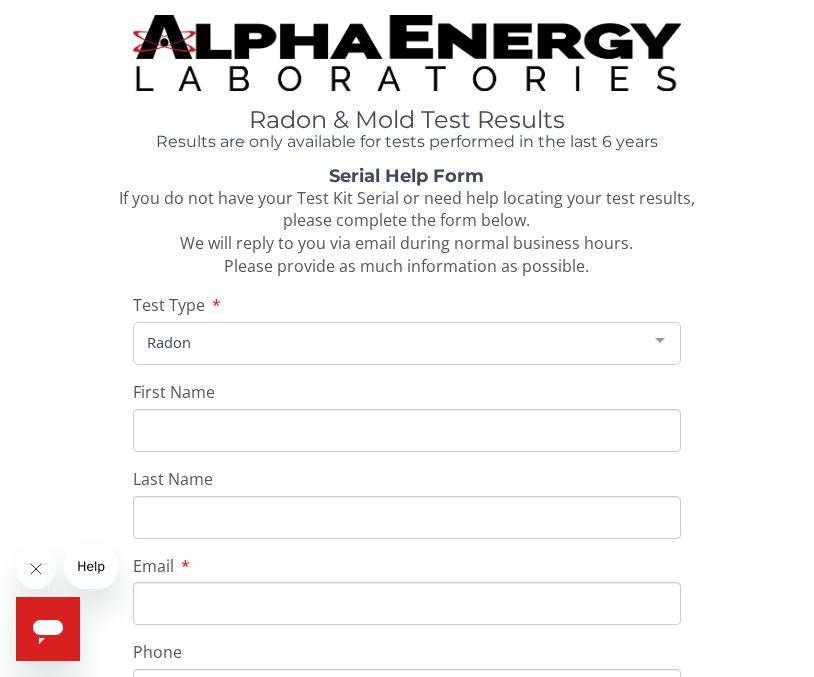 click on "First Name" at bounding box center (407, 430) 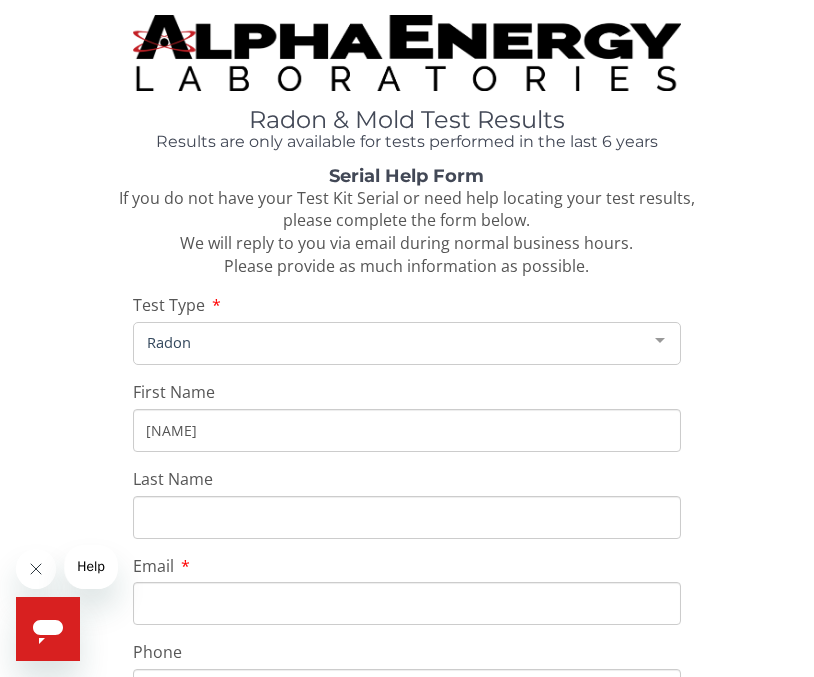 type on "Ian" 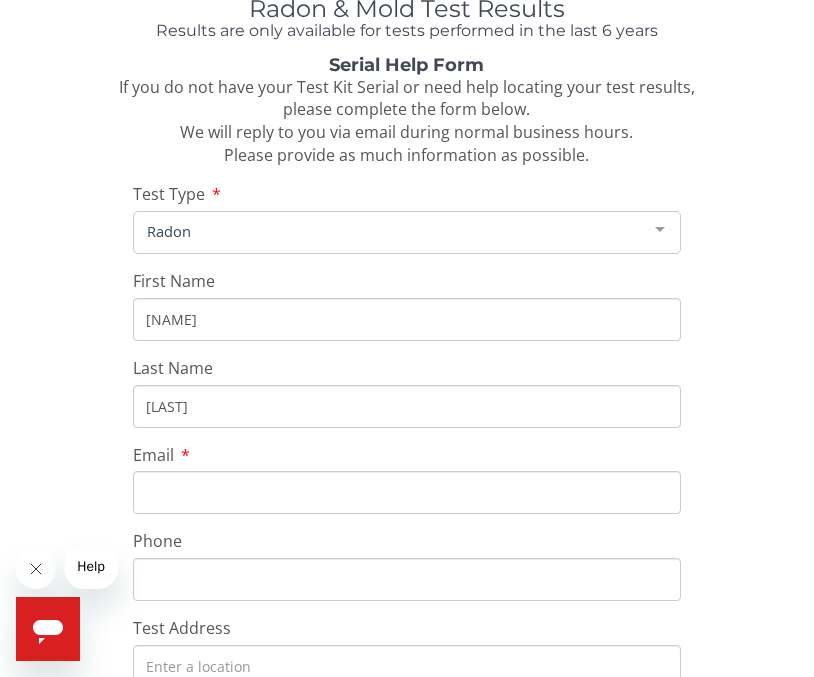 scroll, scrollTop: 116, scrollLeft: 0, axis: vertical 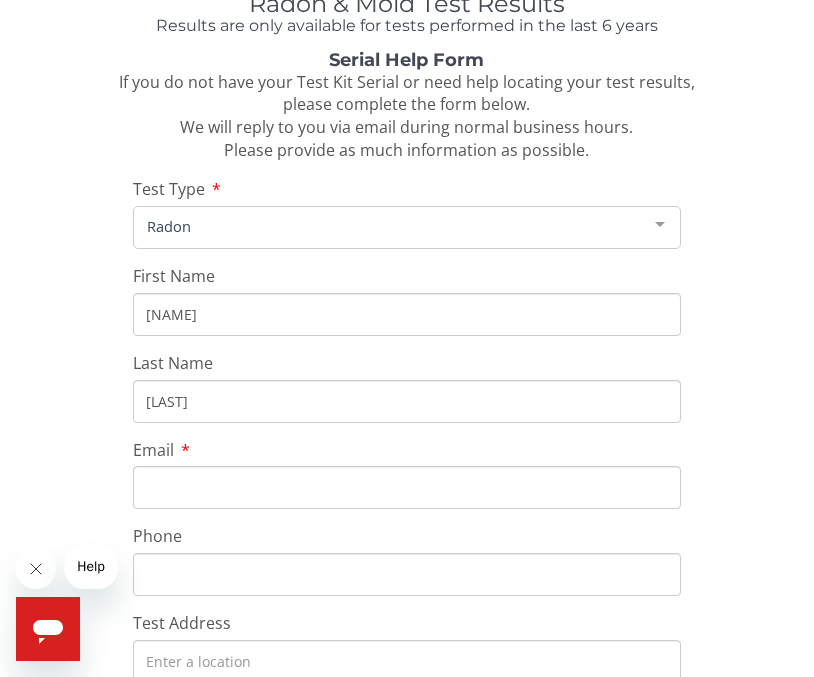 type on "Francis" 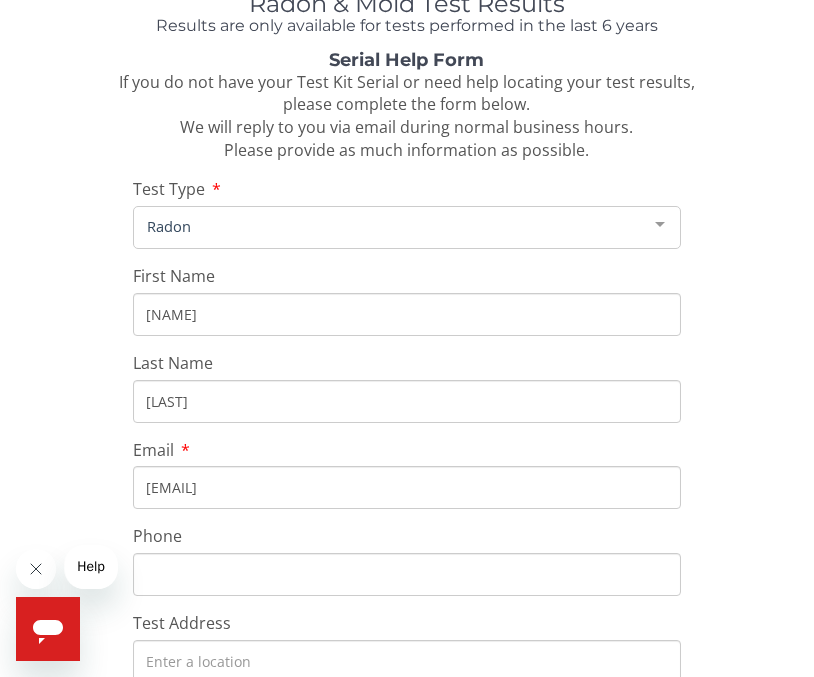 drag, startPoint x: 467, startPoint y: 494, endPoint x: 128, endPoint y: 483, distance: 339.1784 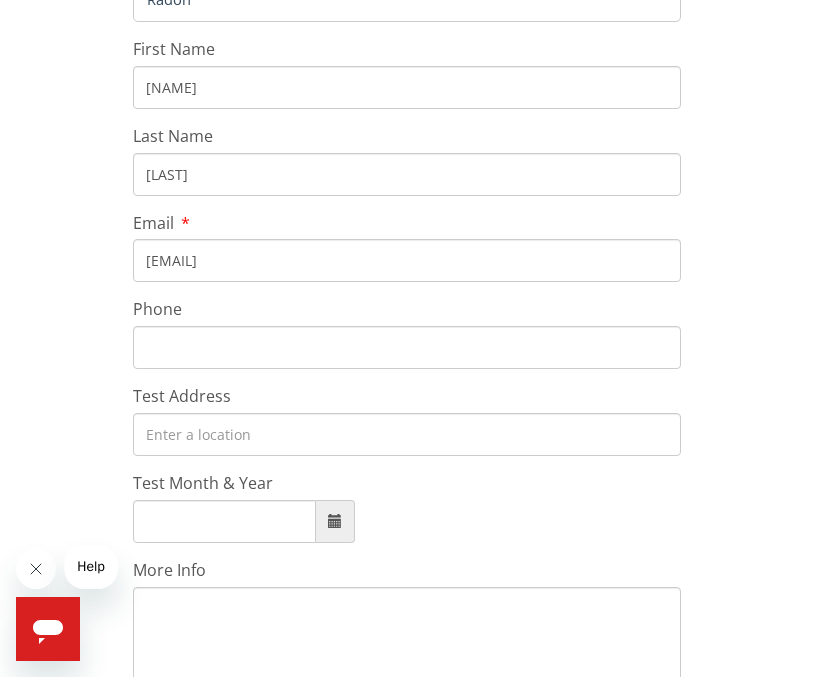 scroll, scrollTop: 422, scrollLeft: 0, axis: vertical 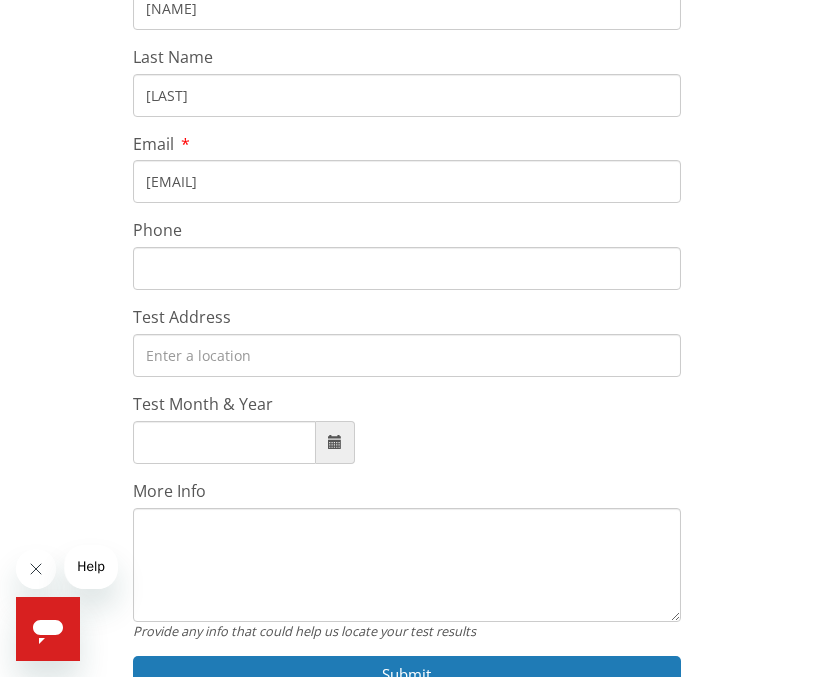 type on "[EMAIL]" 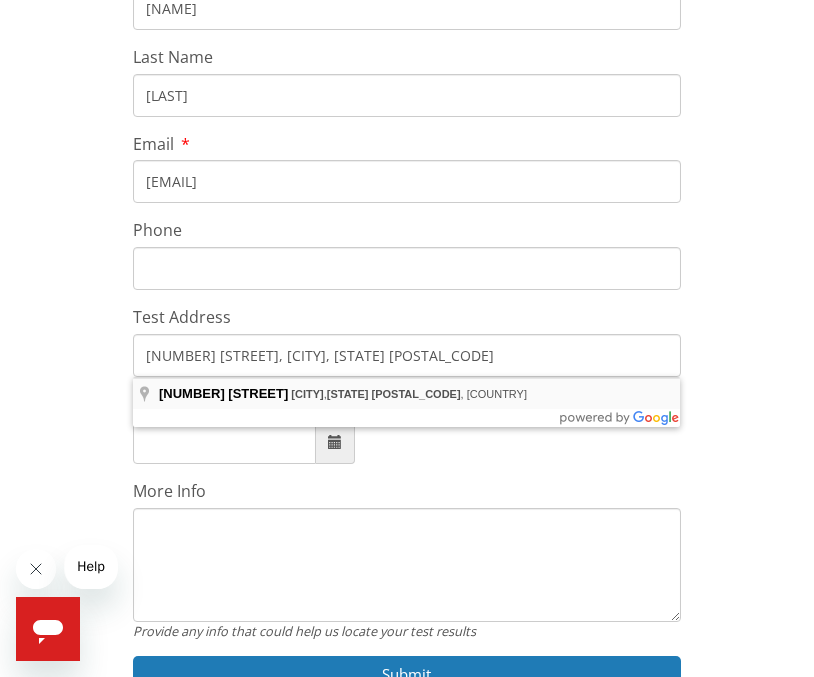 type on "5550 Sable Bay Point, Atlanta, GA 30349, USA" 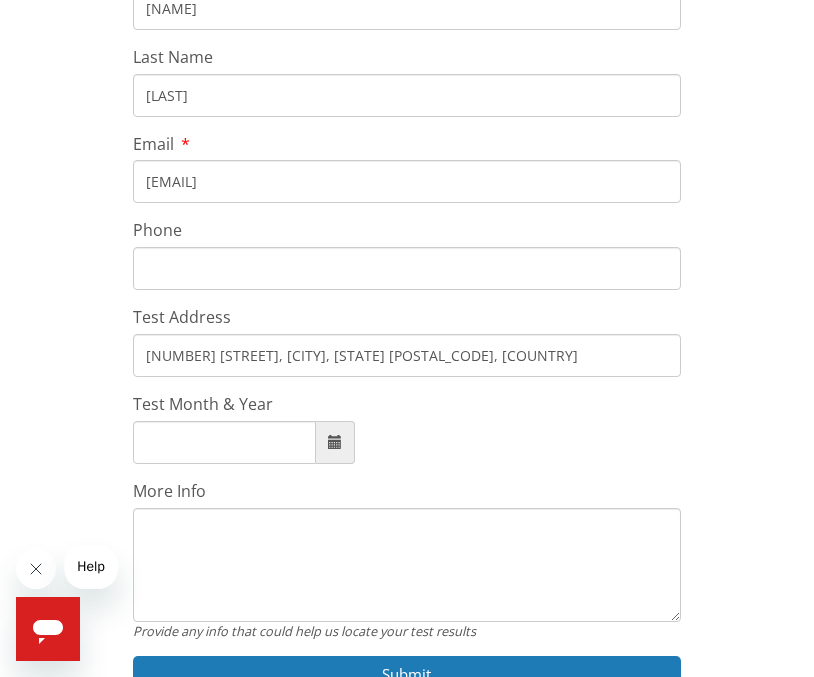 click at bounding box center (335, 442) 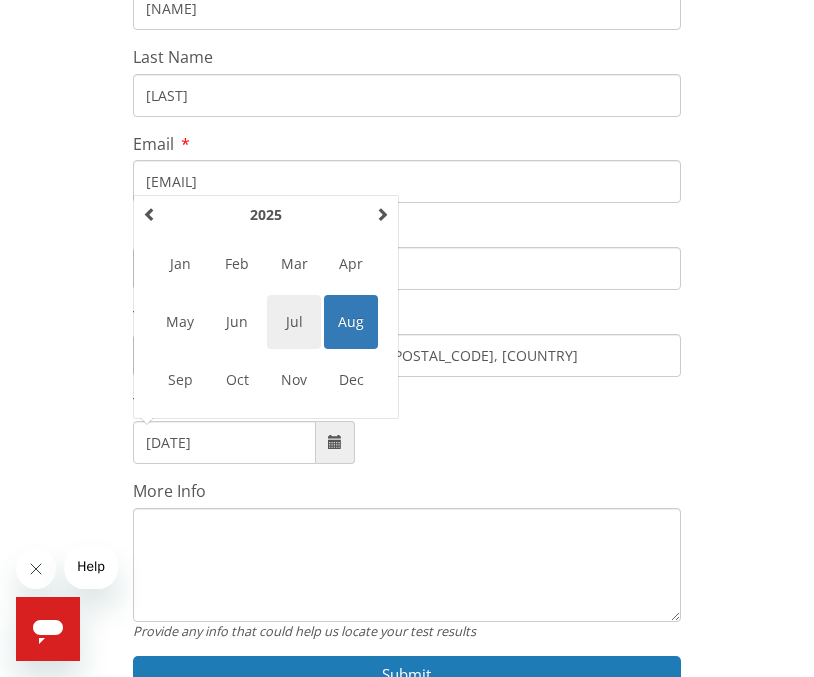 click on "Jul" at bounding box center (294, 322) 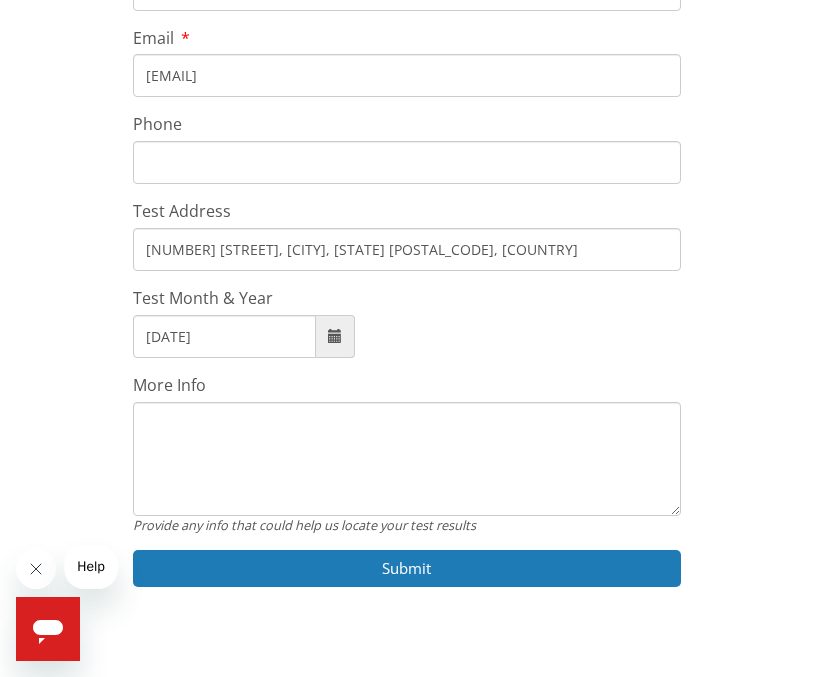 scroll, scrollTop: 530, scrollLeft: 0, axis: vertical 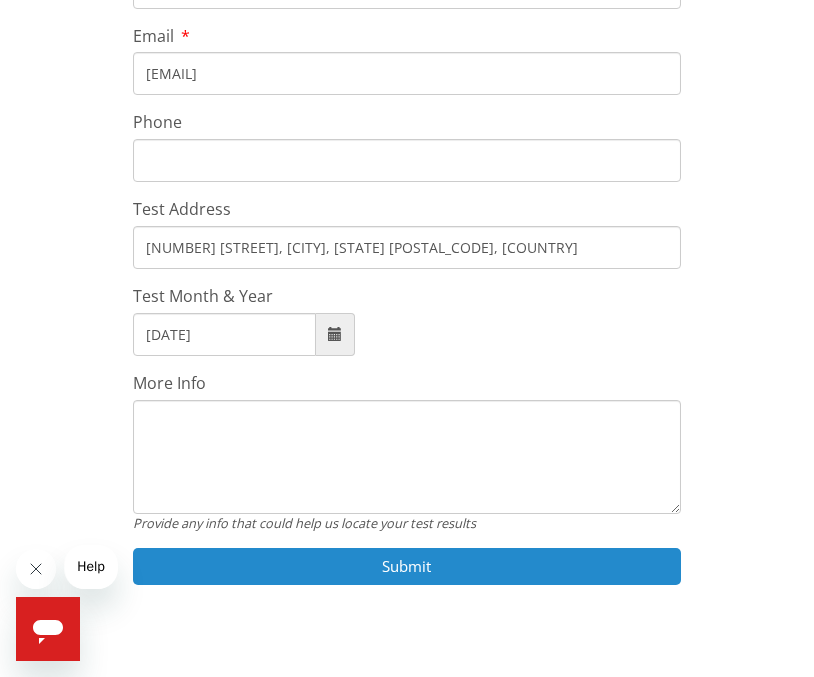 click on "Submit" at bounding box center (407, 566) 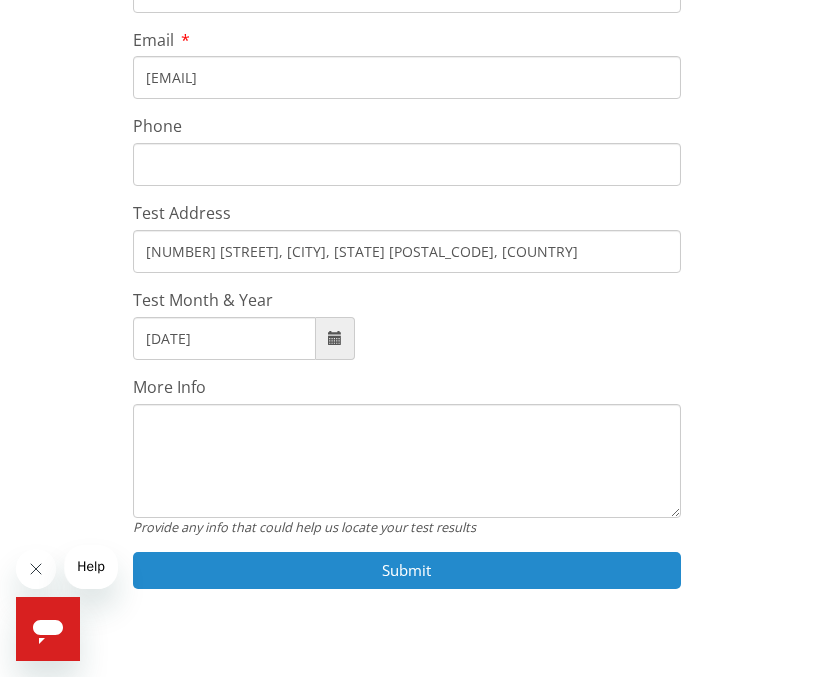 scroll, scrollTop: 554, scrollLeft: 0, axis: vertical 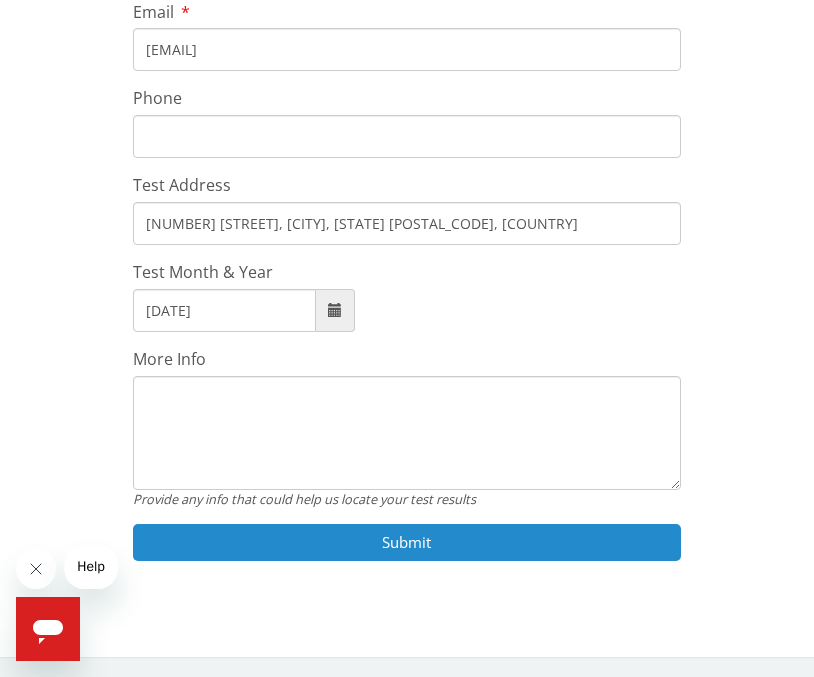 click on "Submit" at bounding box center (407, 542) 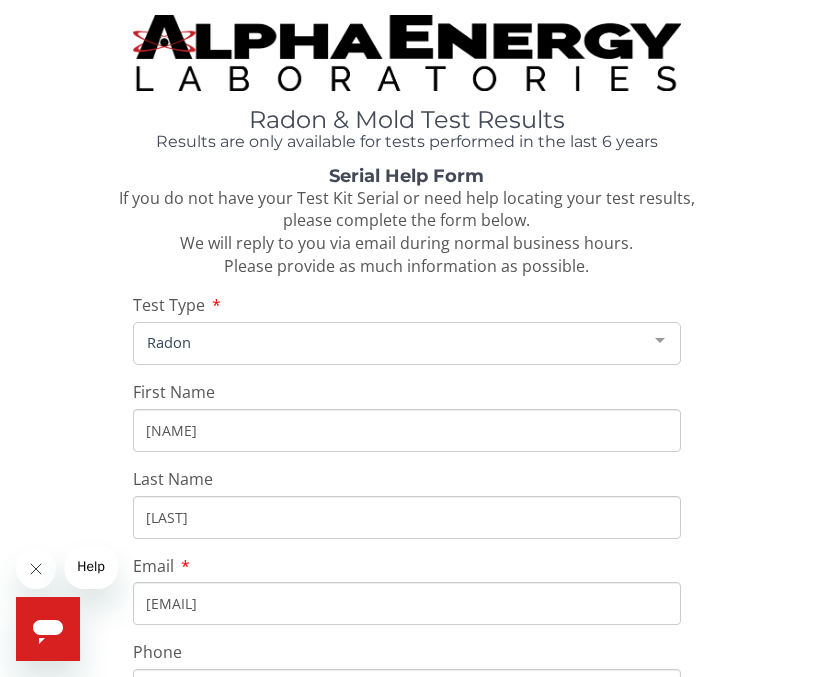 scroll, scrollTop: 541, scrollLeft: 0, axis: vertical 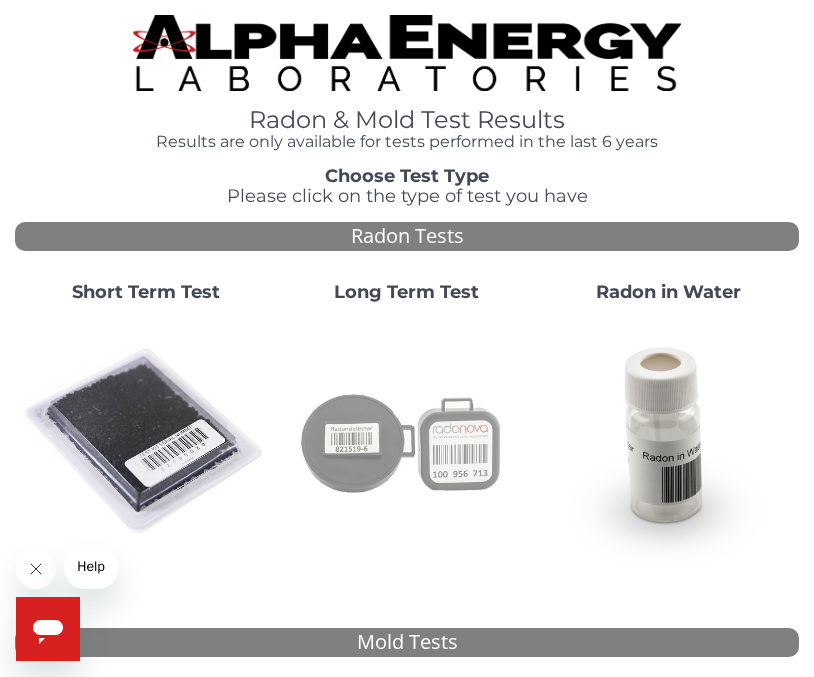 click at bounding box center (406, 441) 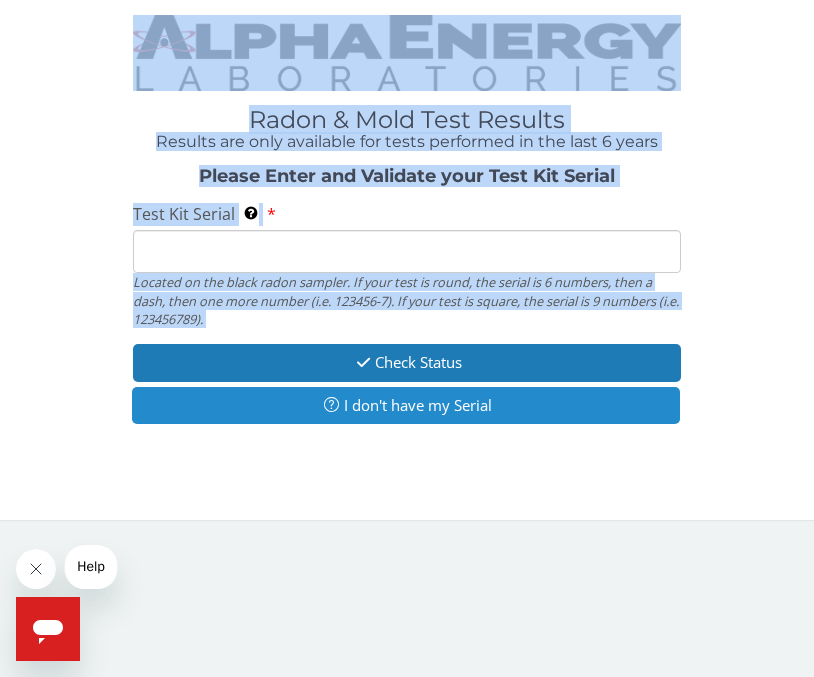 click on "I don't have my Serial" at bounding box center [406, 405] 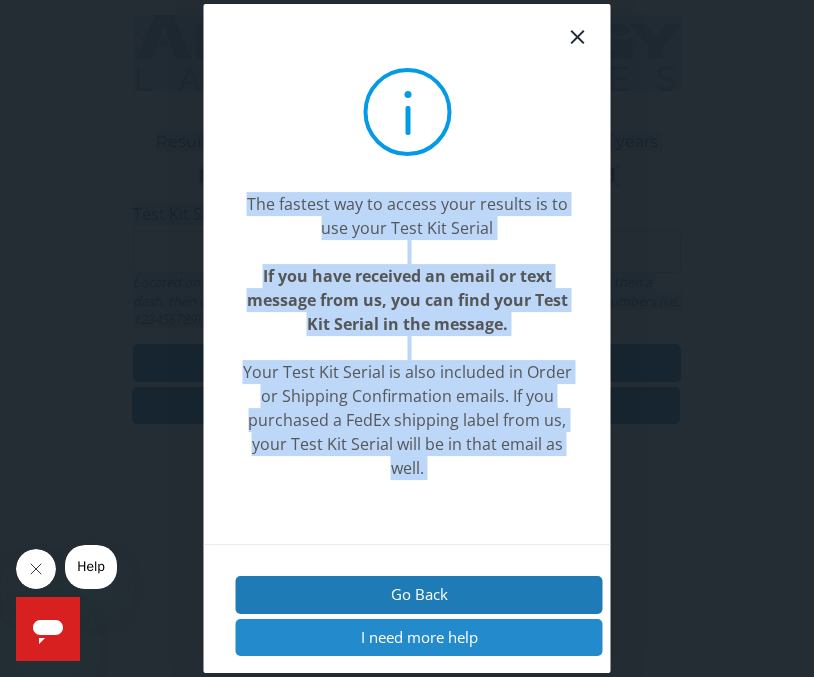 click on "I need more help" at bounding box center [419, 637] 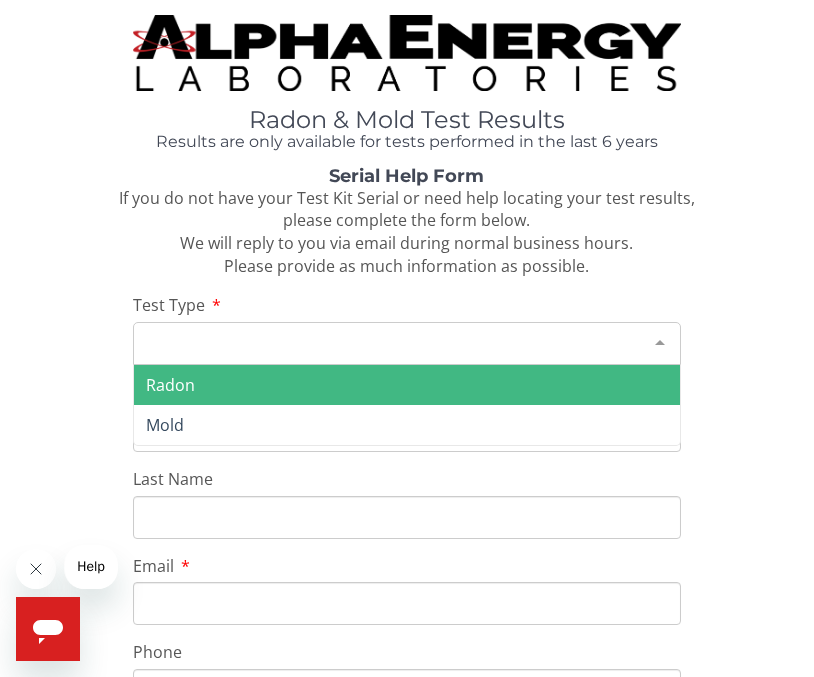 click on "Please make a selection" at bounding box center [407, 343] 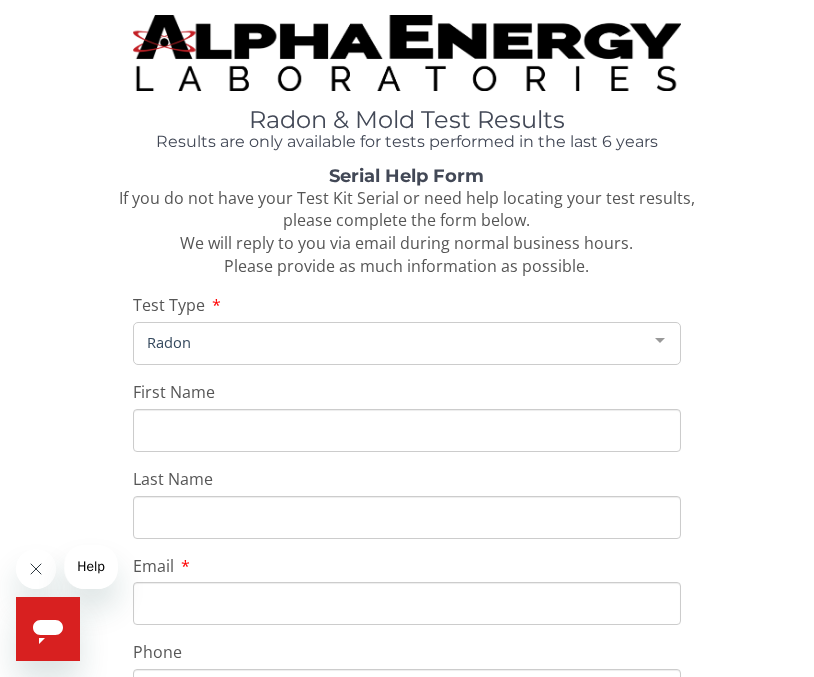 click on "First Name" at bounding box center (407, 430) 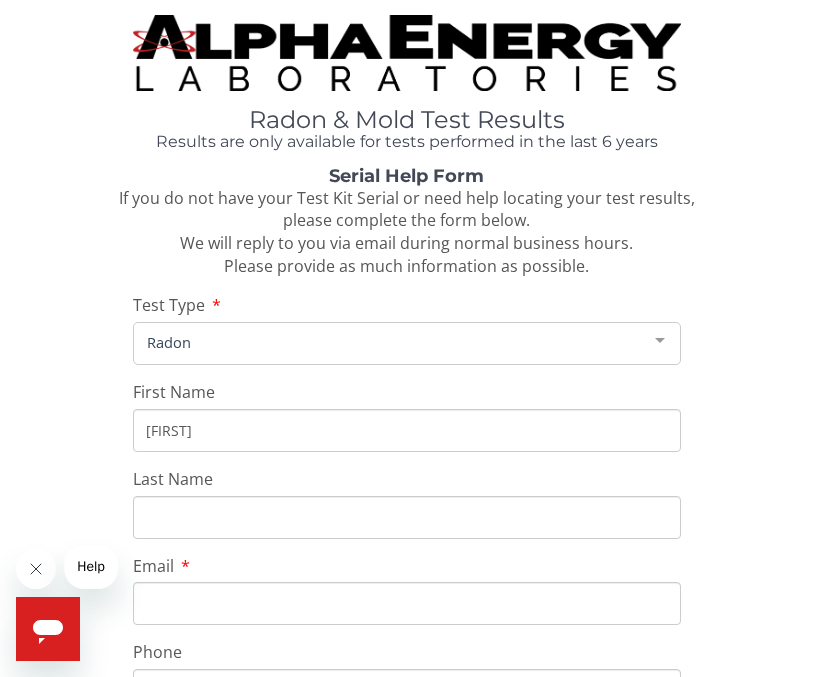 type on "Andrew" 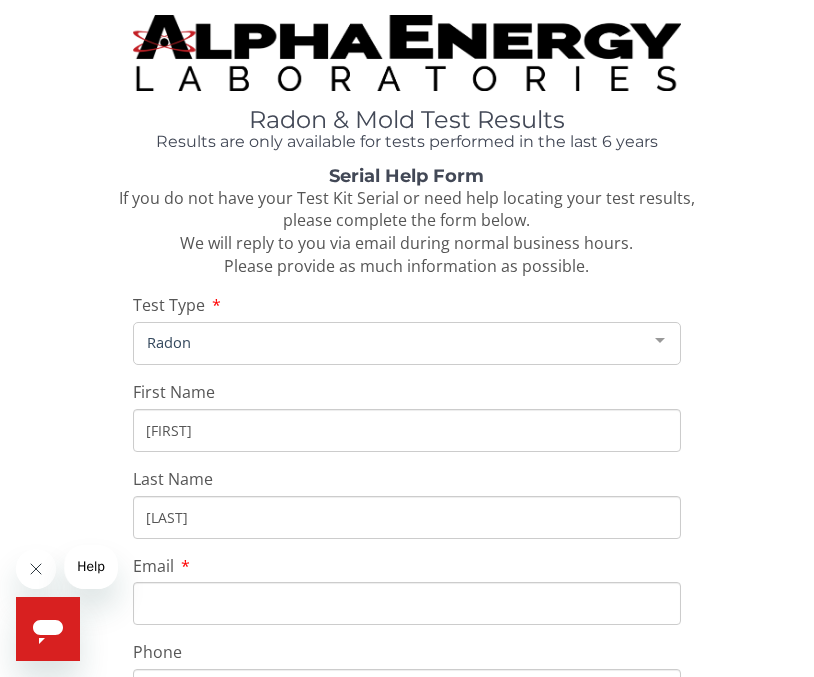 type on "Robinson" 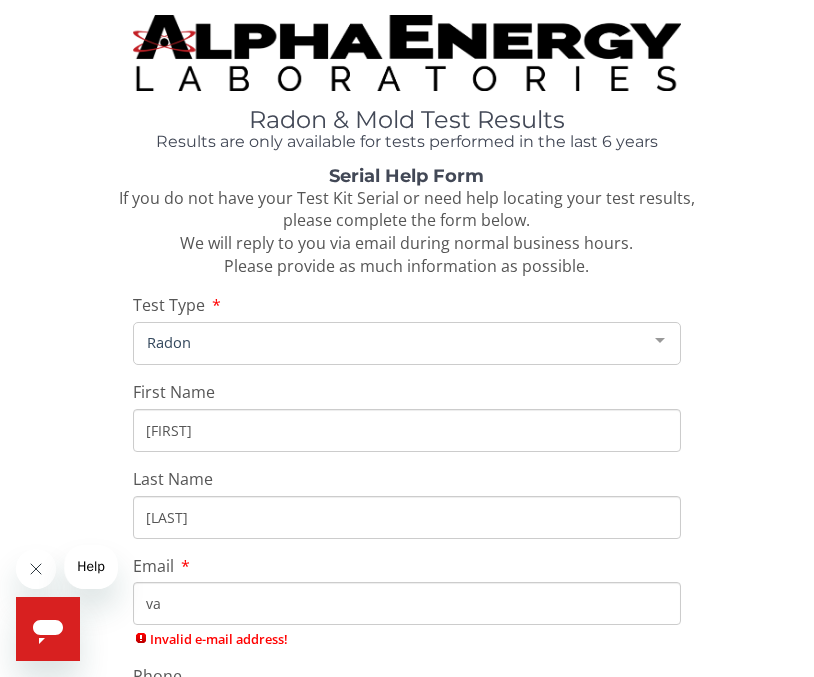 type on "[FIRST]" 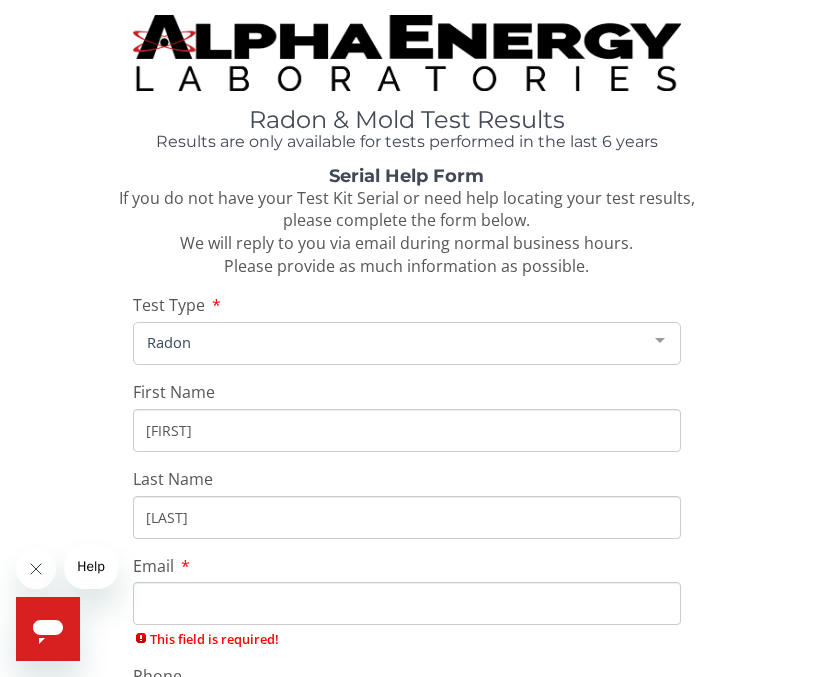 paste on "[EMAIL]" 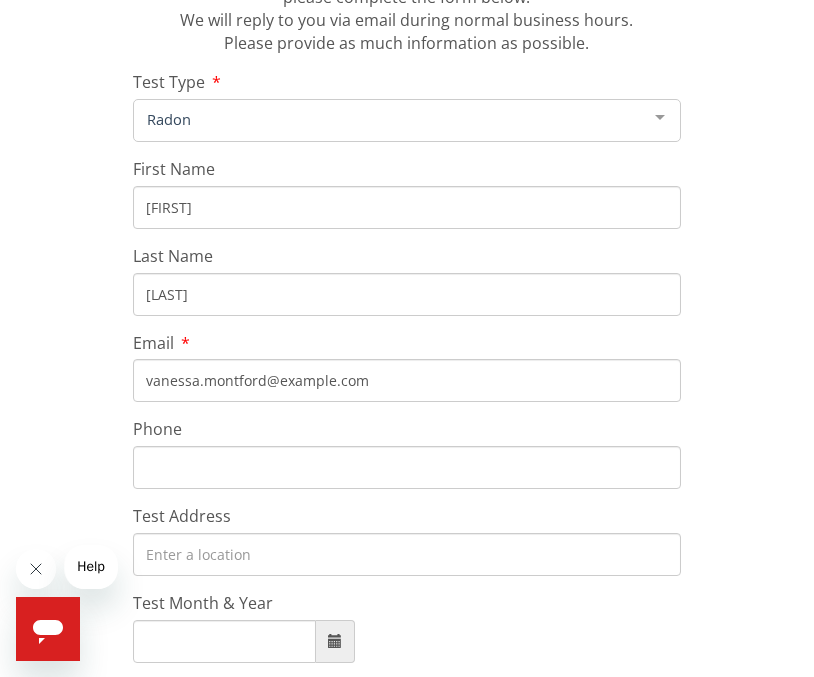 scroll, scrollTop: 326, scrollLeft: 0, axis: vertical 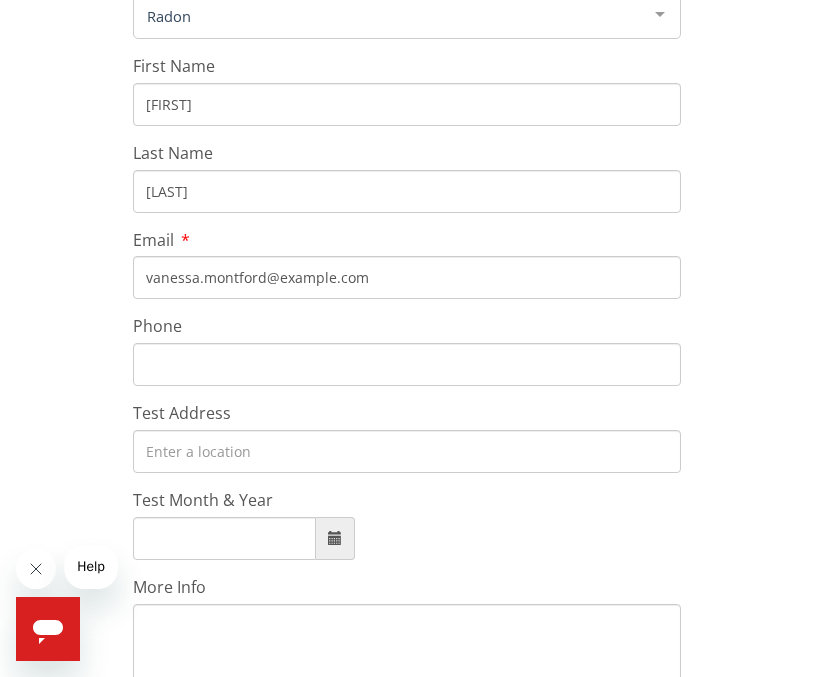 type on "[EMAIL]" 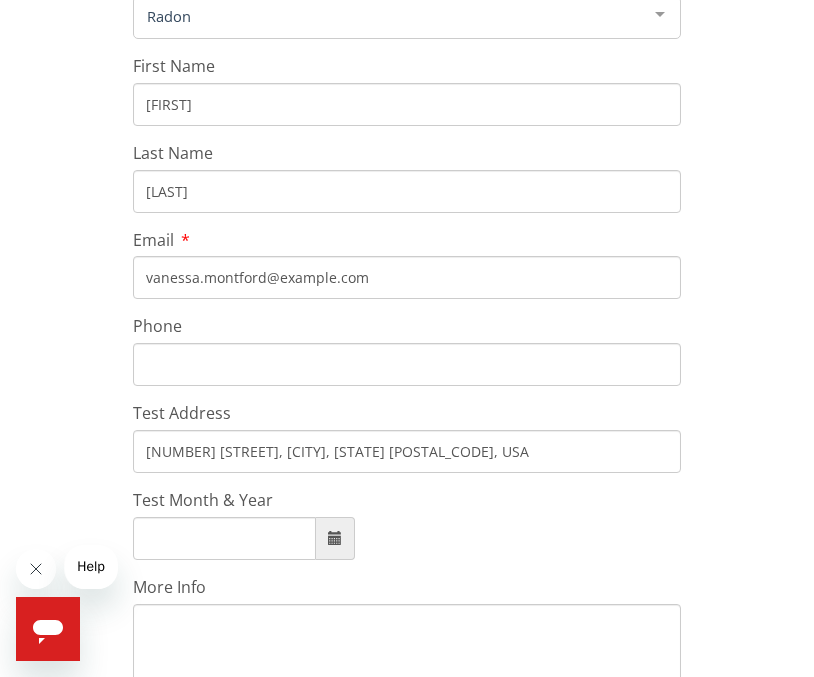type on "3453 Dacite Ct, Atlanta, GA 30349, USA" 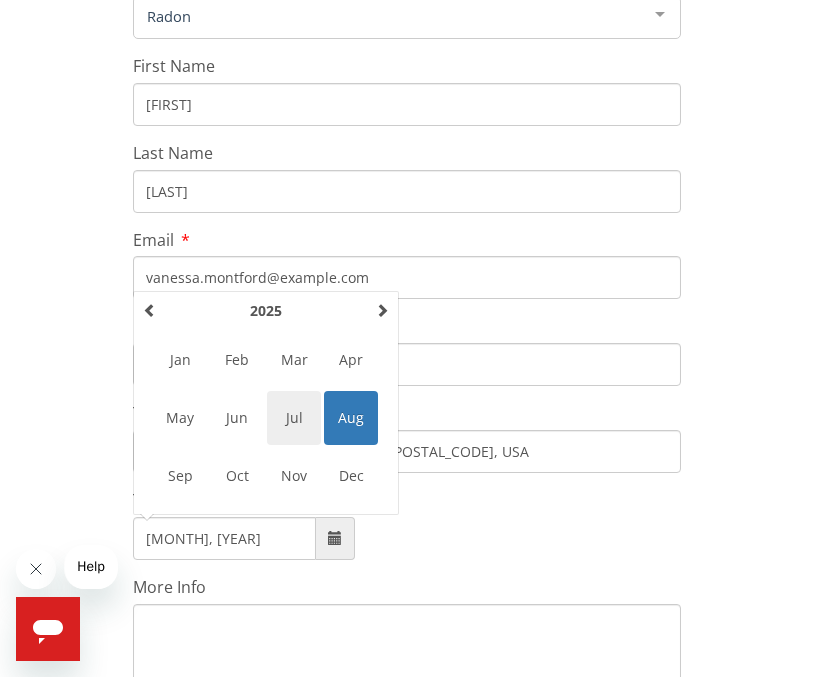 click on "Jul" at bounding box center [294, 418] 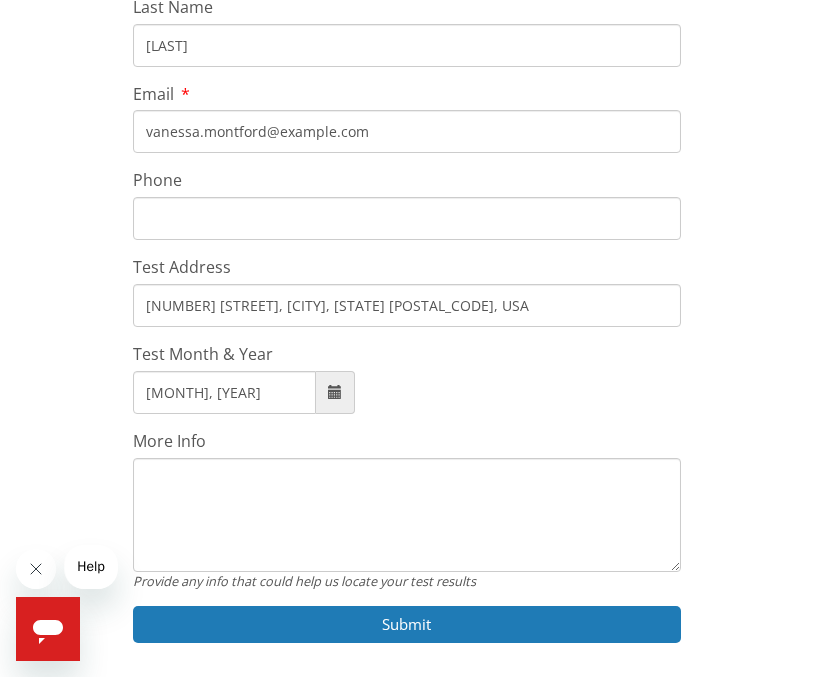 scroll, scrollTop: 554, scrollLeft: 0, axis: vertical 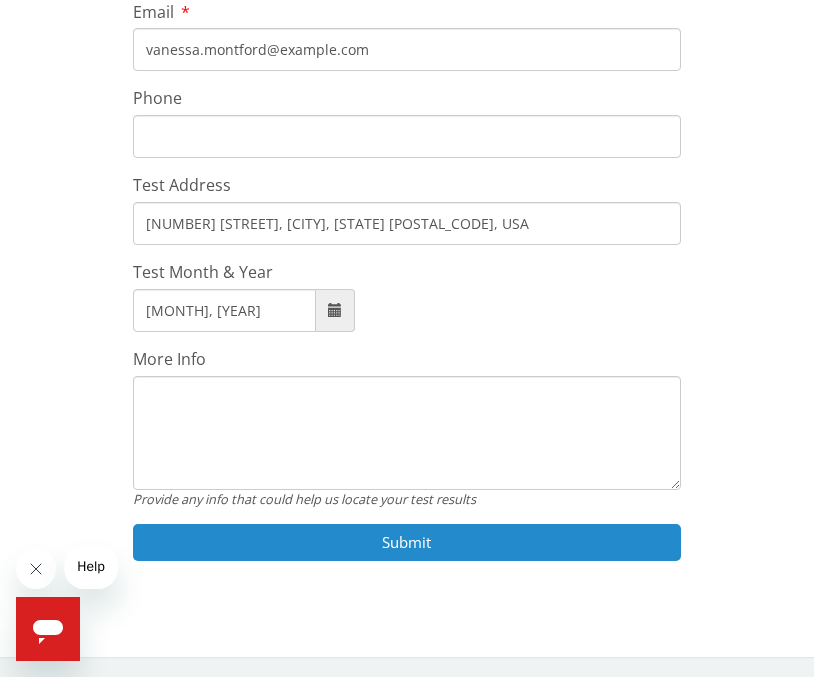 click on "Submit" at bounding box center (407, 542) 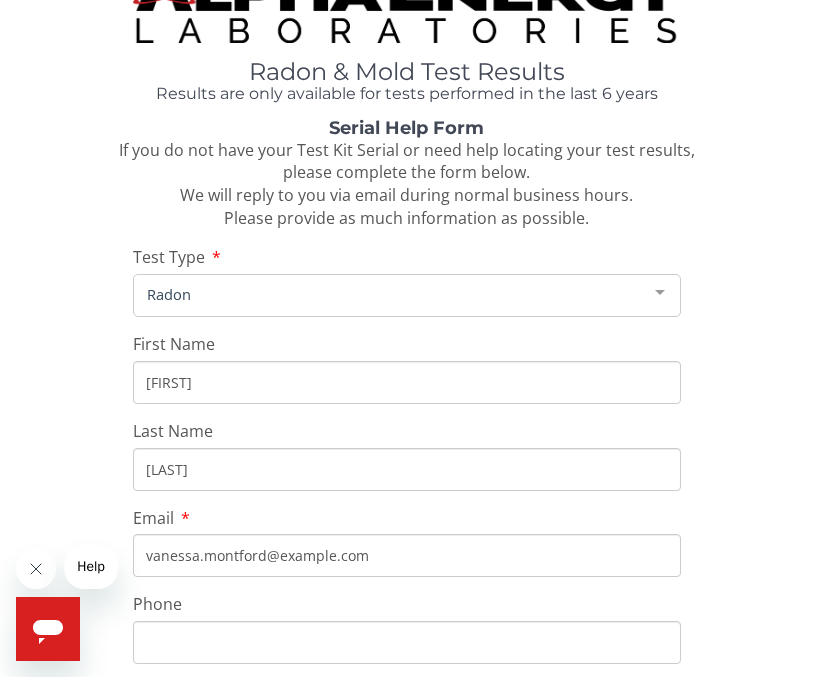 scroll, scrollTop: 0, scrollLeft: 0, axis: both 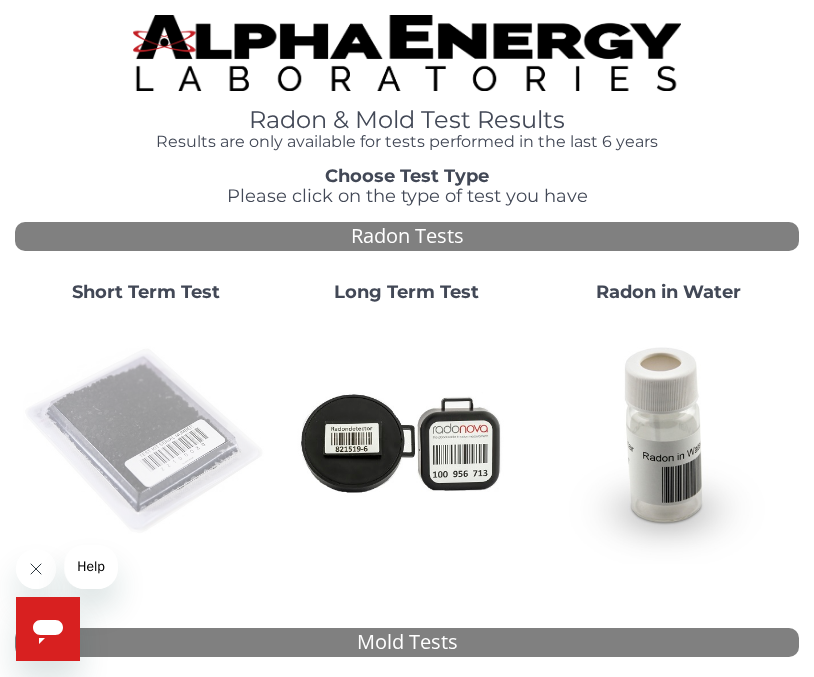 click at bounding box center [145, 441] 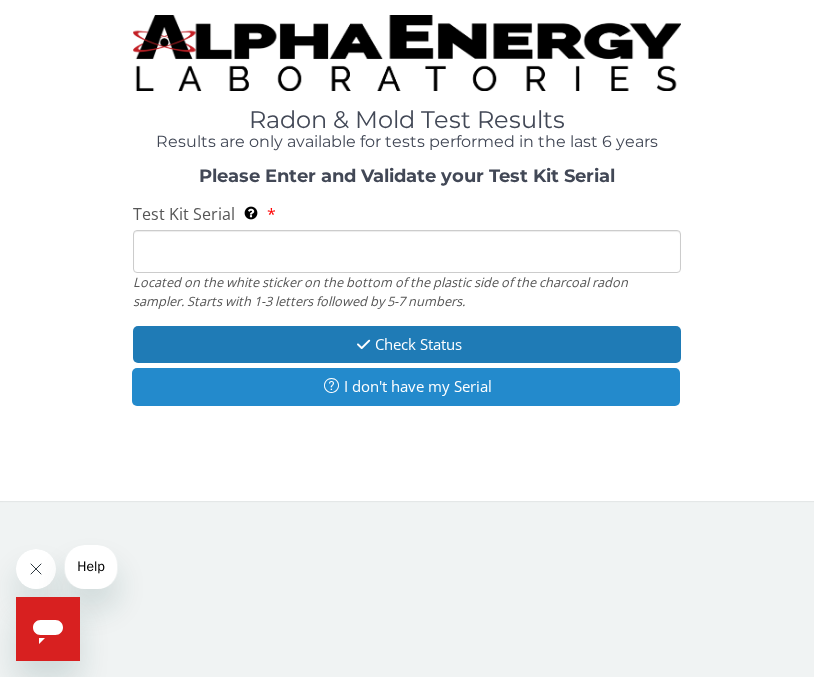 click on "I don't have my Serial" at bounding box center (406, 386) 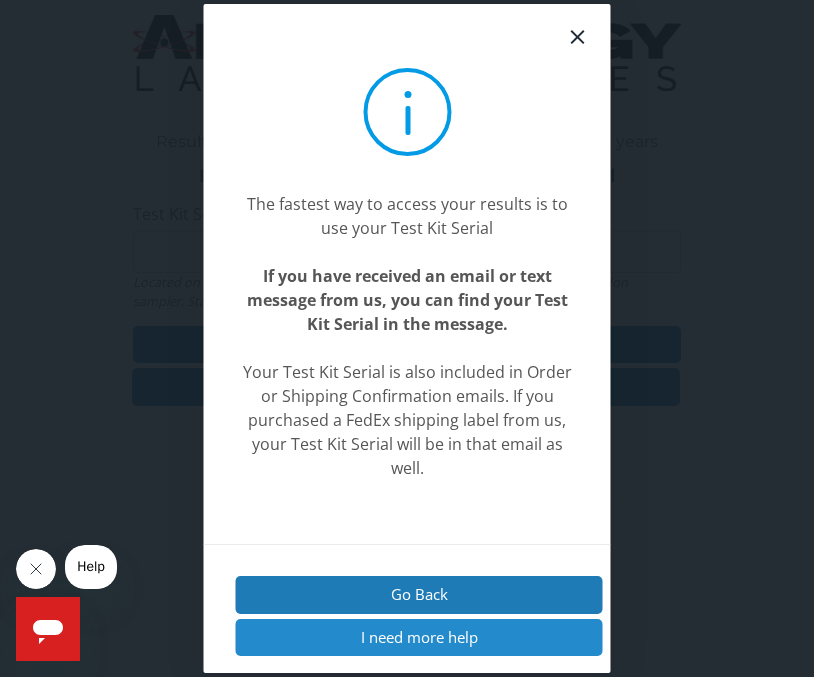 click on "I need more help" at bounding box center (419, 637) 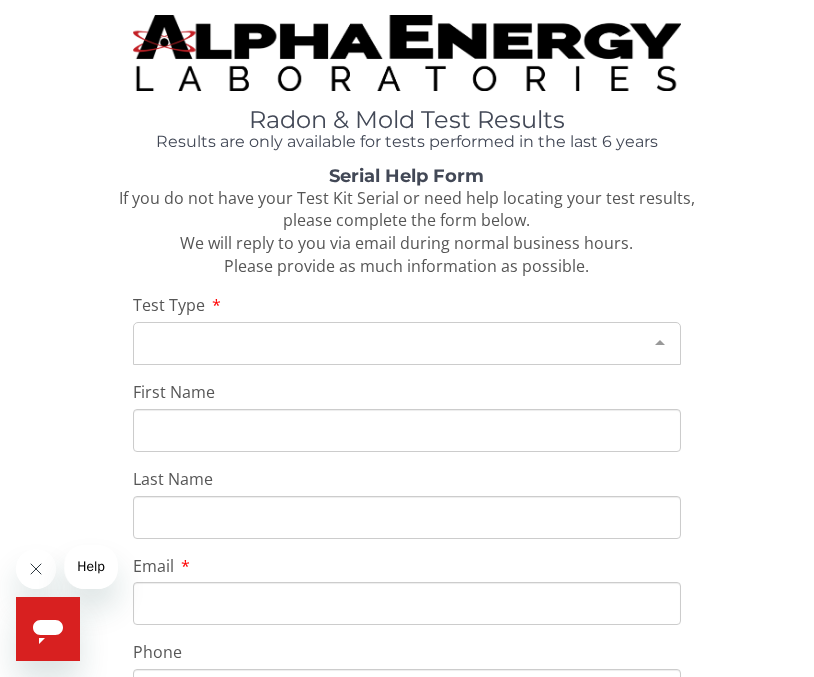 click on "Please make a selection" at bounding box center (407, 343) 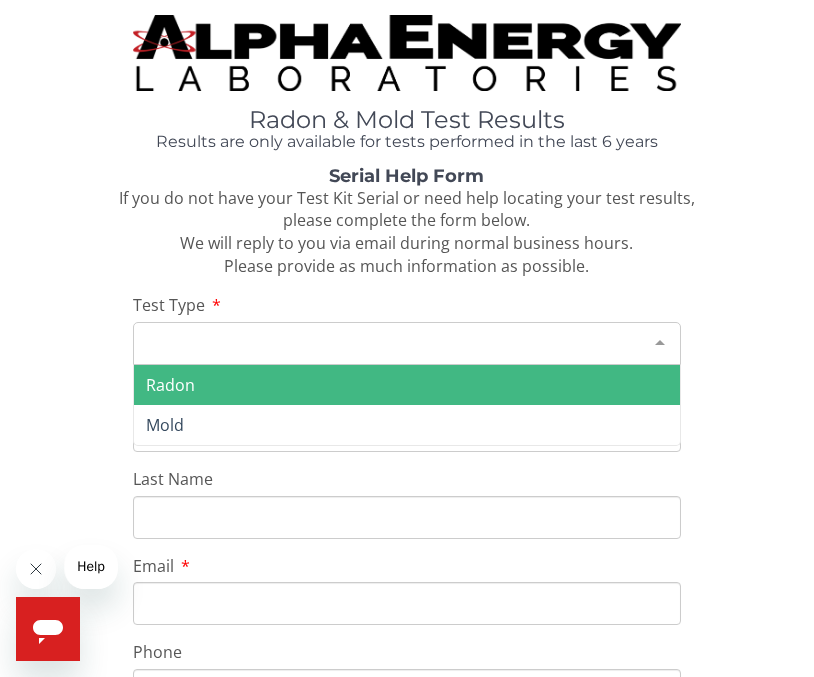 click on "Radon" at bounding box center (170, 385) 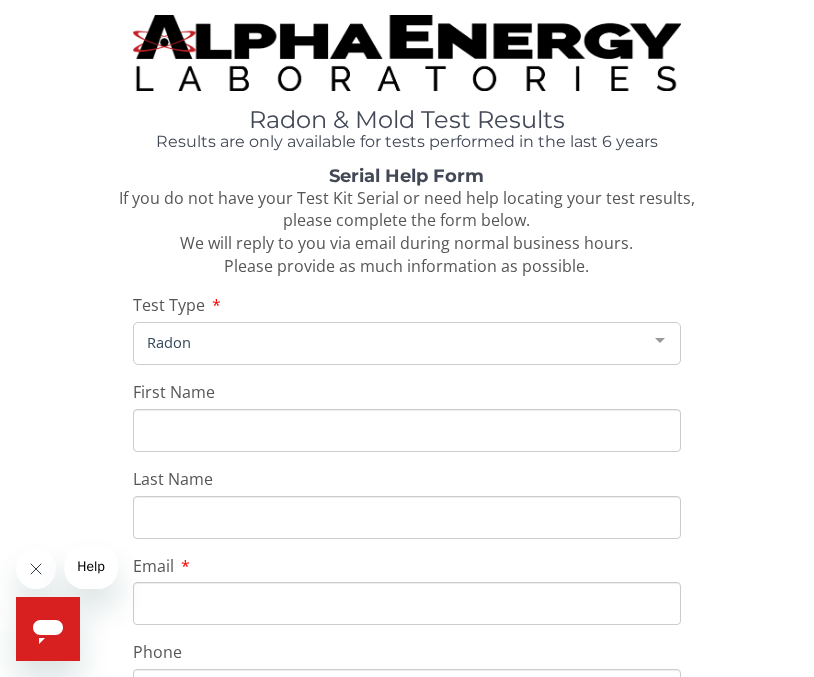 click on "First Name" at bounding box center (407, 430) 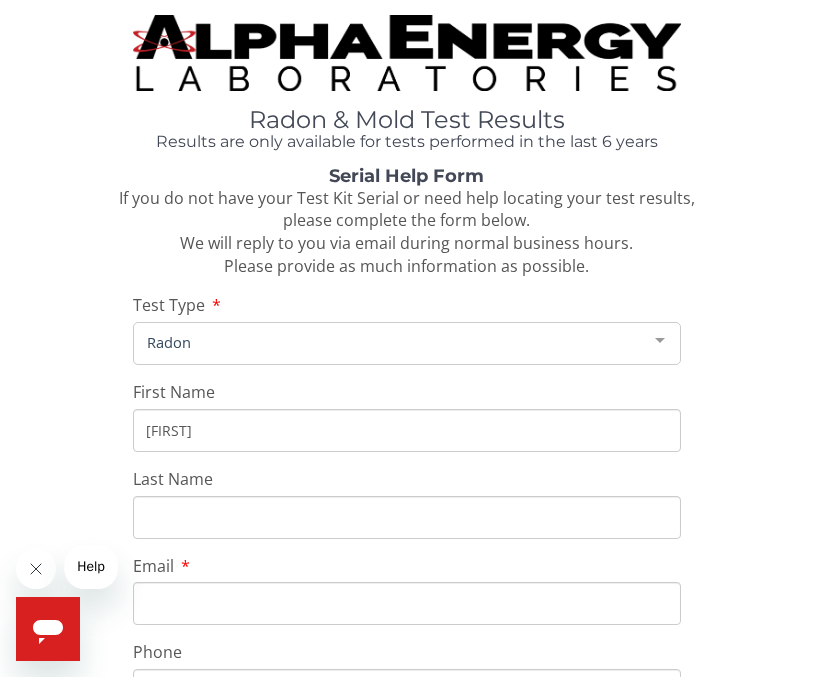 type on "[FIRST]" 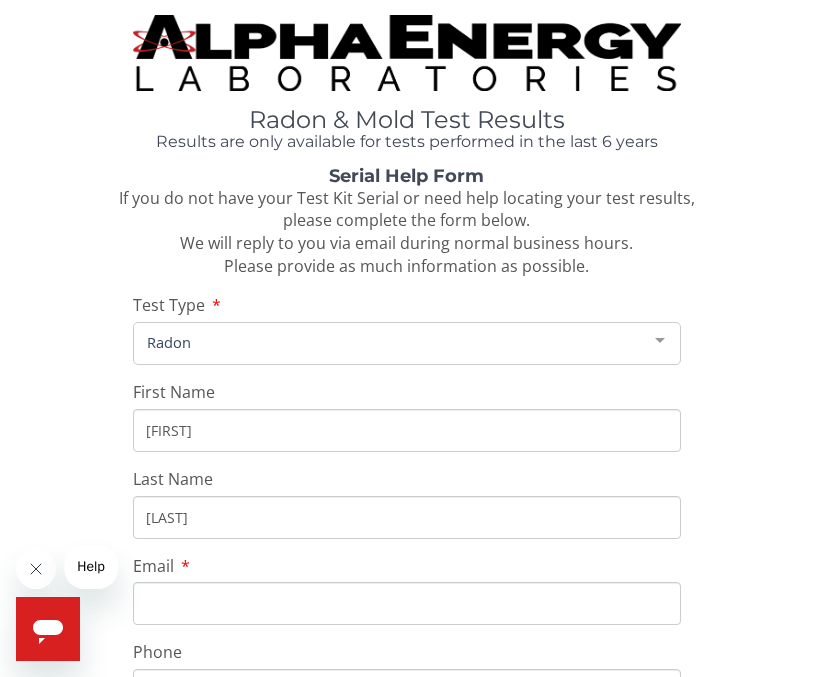 type on "[LAST]" 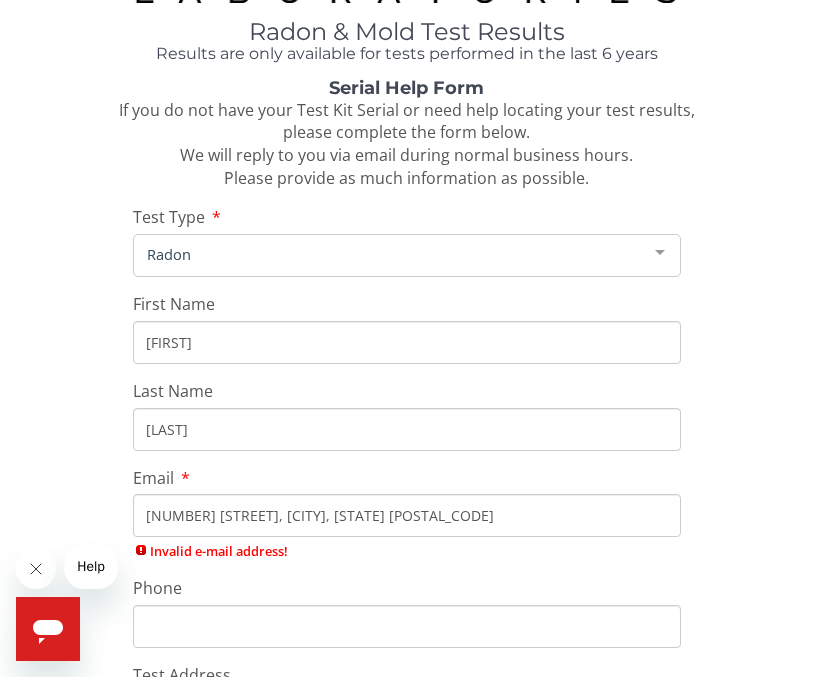 scroll, scrollTop: 135, scrollLeft: 0, axis: vertical 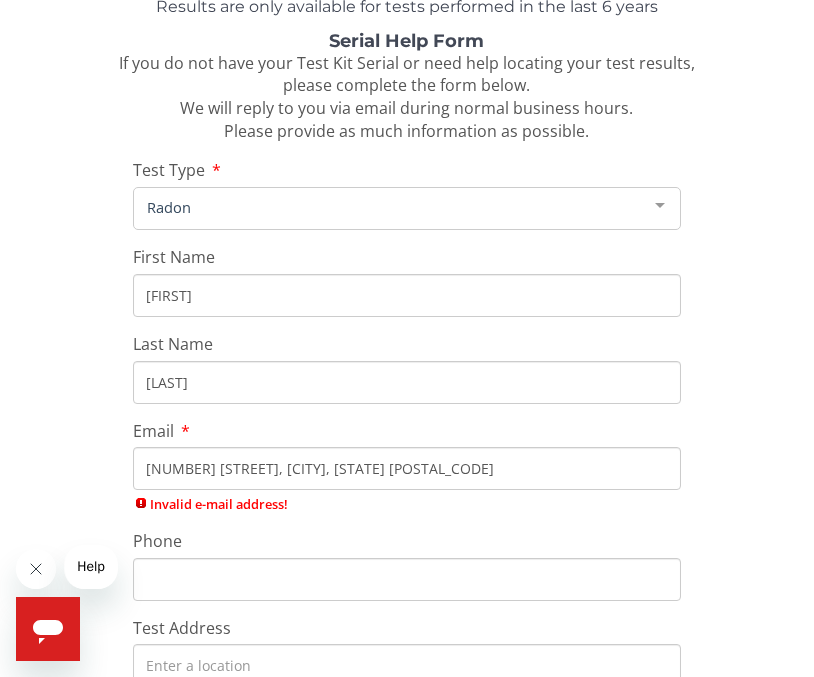 drag, startPoint x: 391, startPoint y: 467, endPoint x: 92, endPoint y: 458, distance: 299.1354 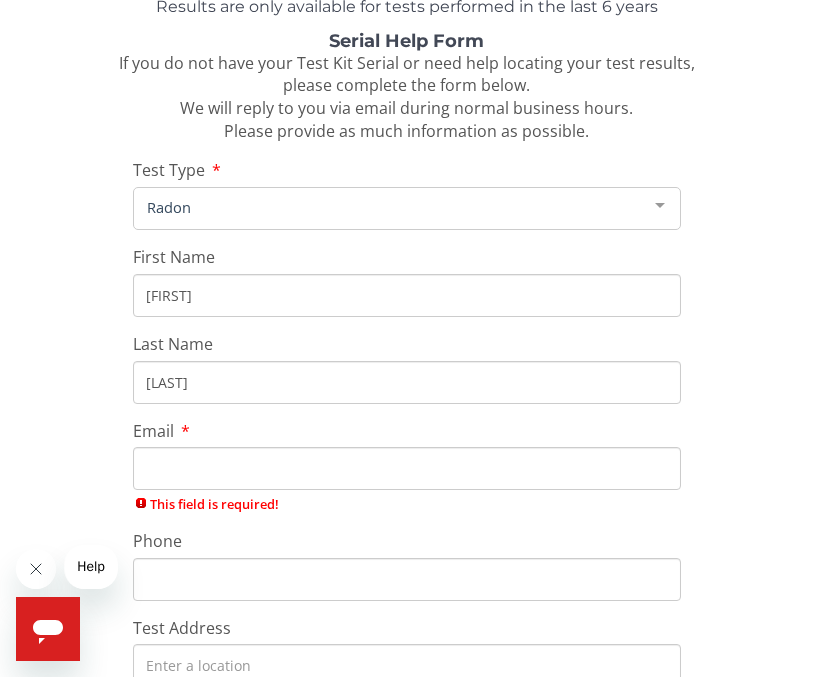 paste on "[EMAIL]" 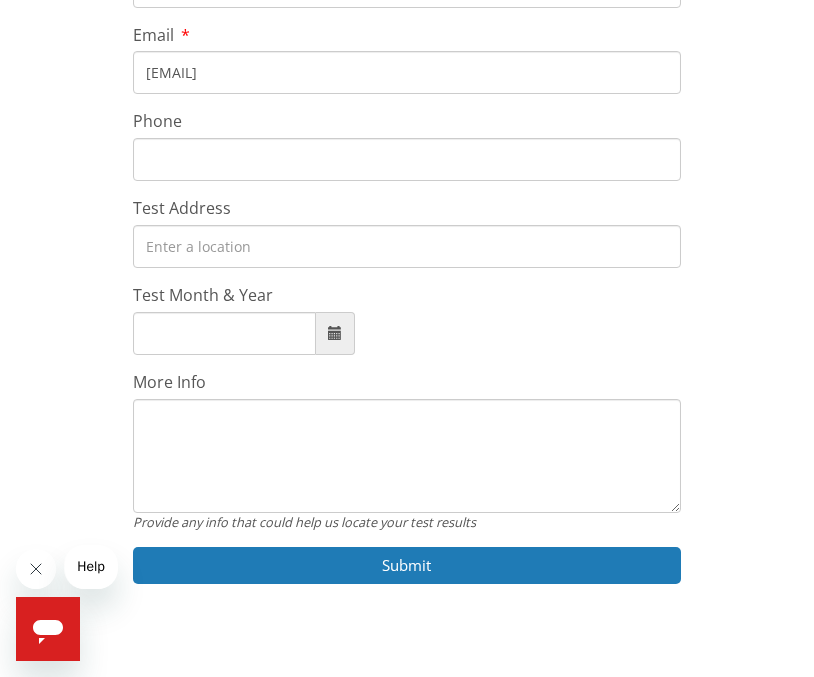 scroll, scrollTop: 550, scrollLeft: 0, axis: vertical 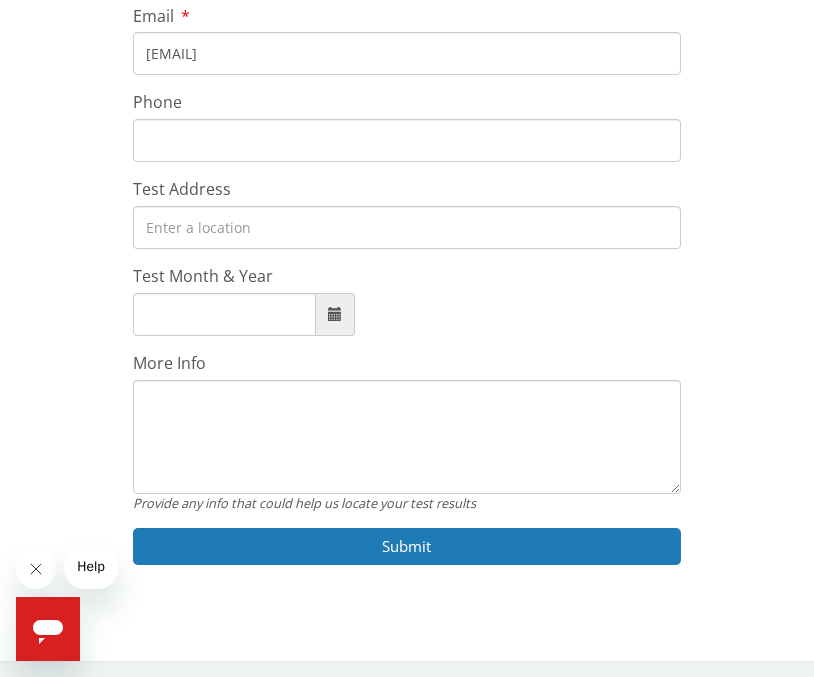 type on "[EMAIL]" 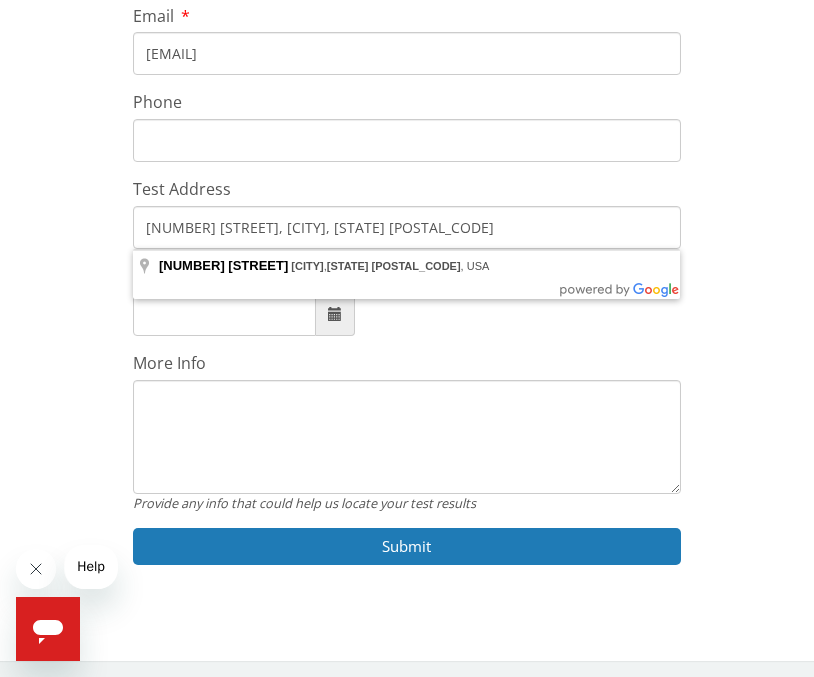 click on "[FIRST] [LAST] [EMAIL] [PHONE] [ADDRESS] [MONTH], [YEAR]" at bounding box center [407, 102] 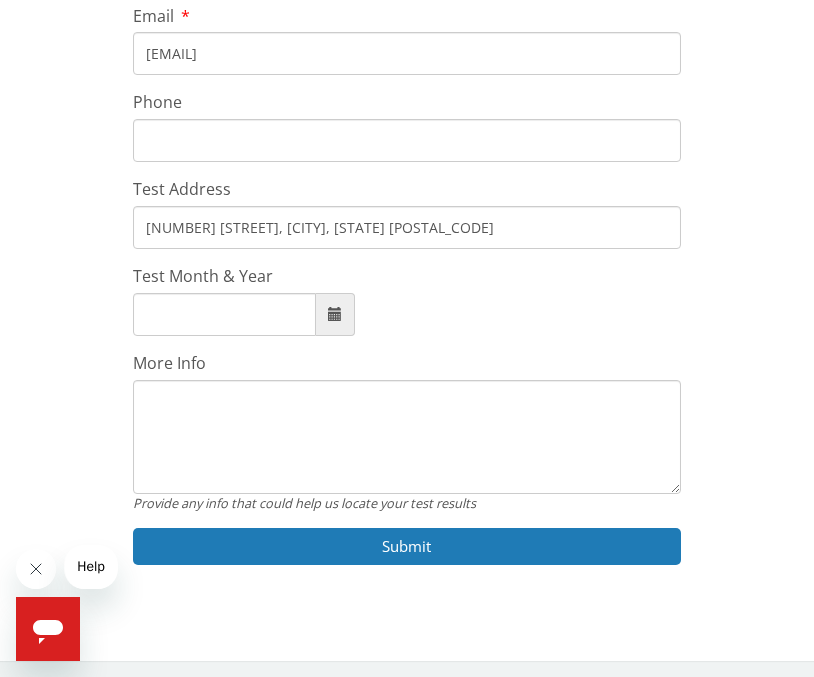 click on "[NUMBER] [STREET], [CITY], [STATE] [POSTAL_CODE]" at bounding box center (407, 227) 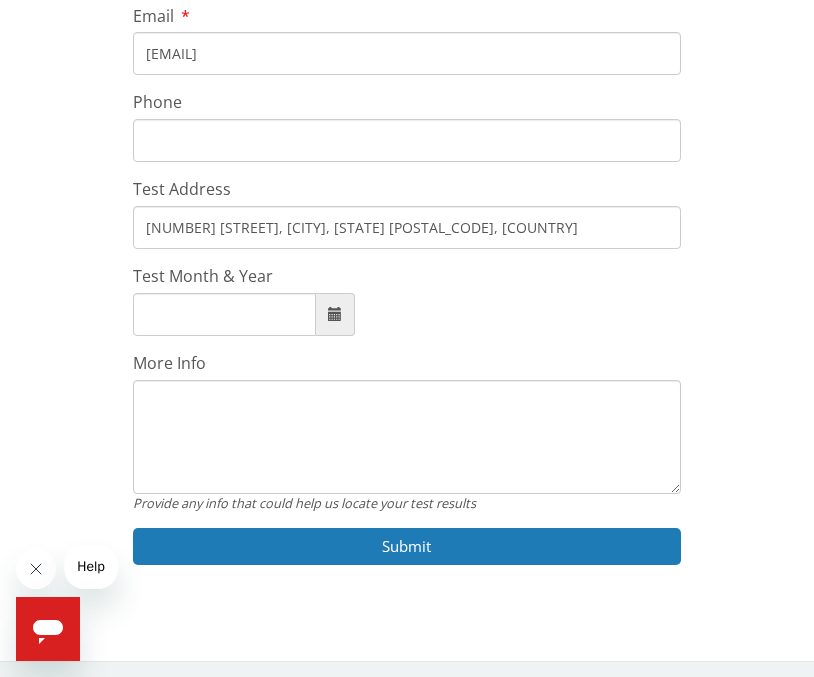 type on "[NUMBER] [STREET], [CITY], [STATE] [POSTAL_CODE], [COUNTRY]" 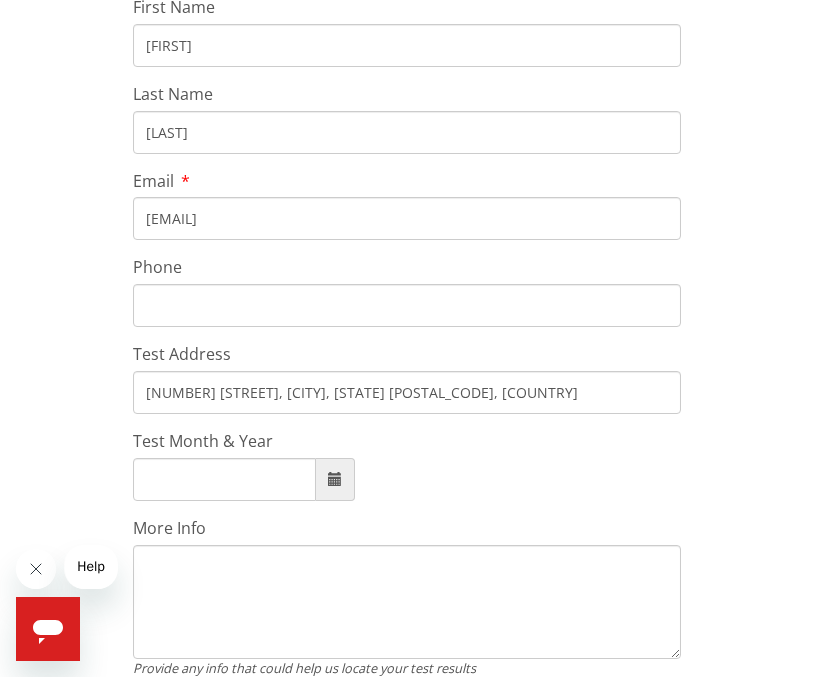 scroll, scrollTop: 554, scrollLeft: 0, axis: vertical 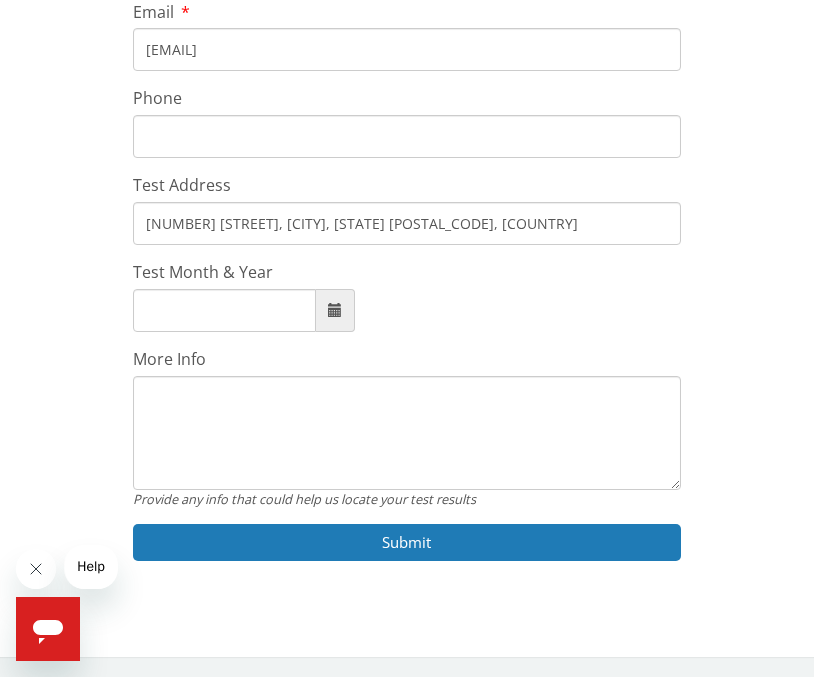 click at bounding box center (335, 310) 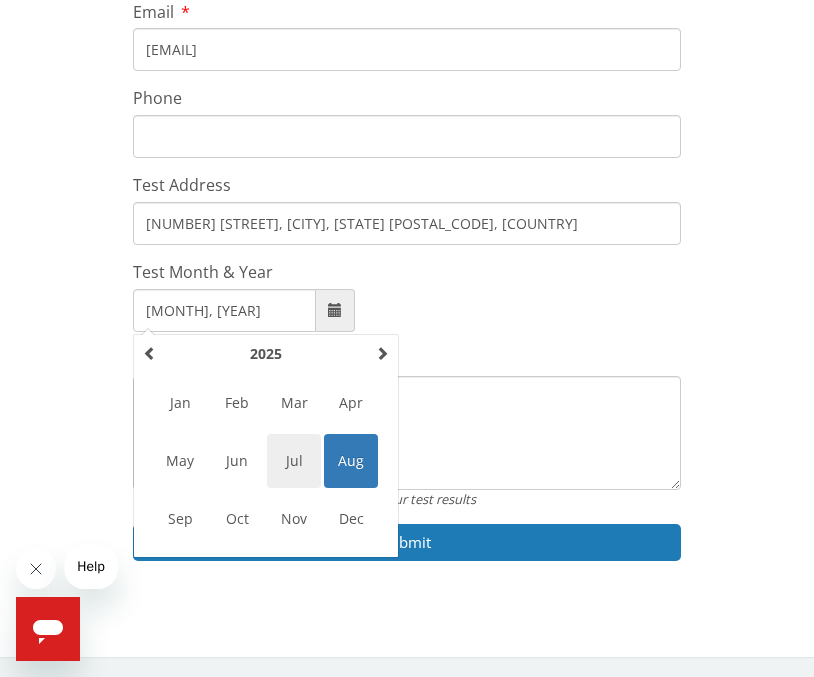 click on "Jul" at bounding box center (294, 461) 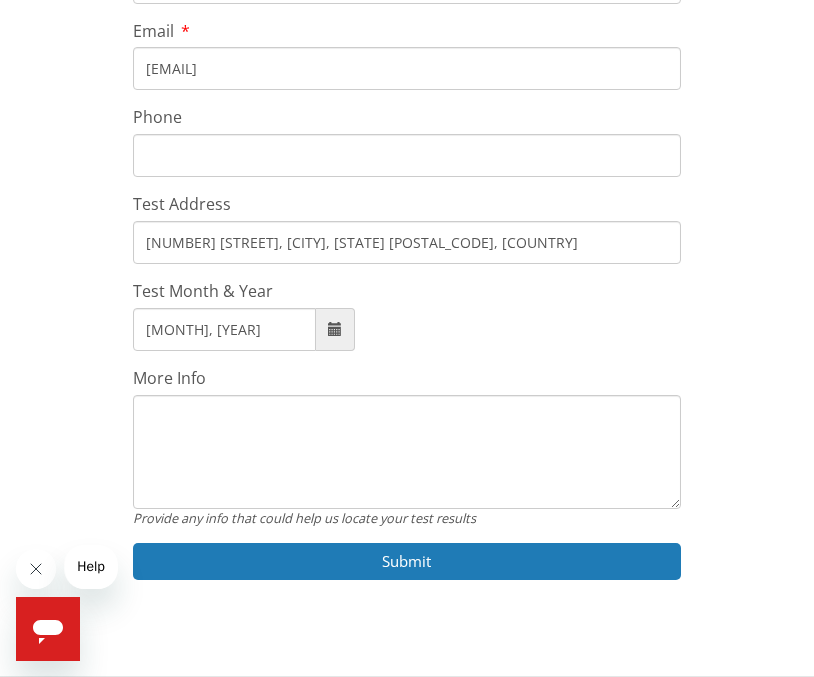 scroll, scrollTop: 534, scrollLeft: 0, axis: vertical 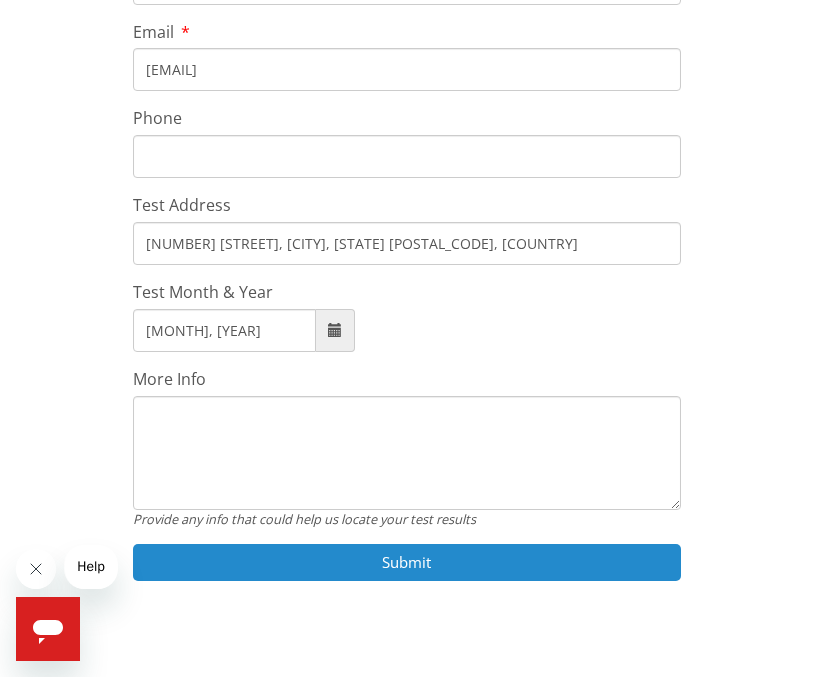 click on "Submit" at bounding box center (407, 562) 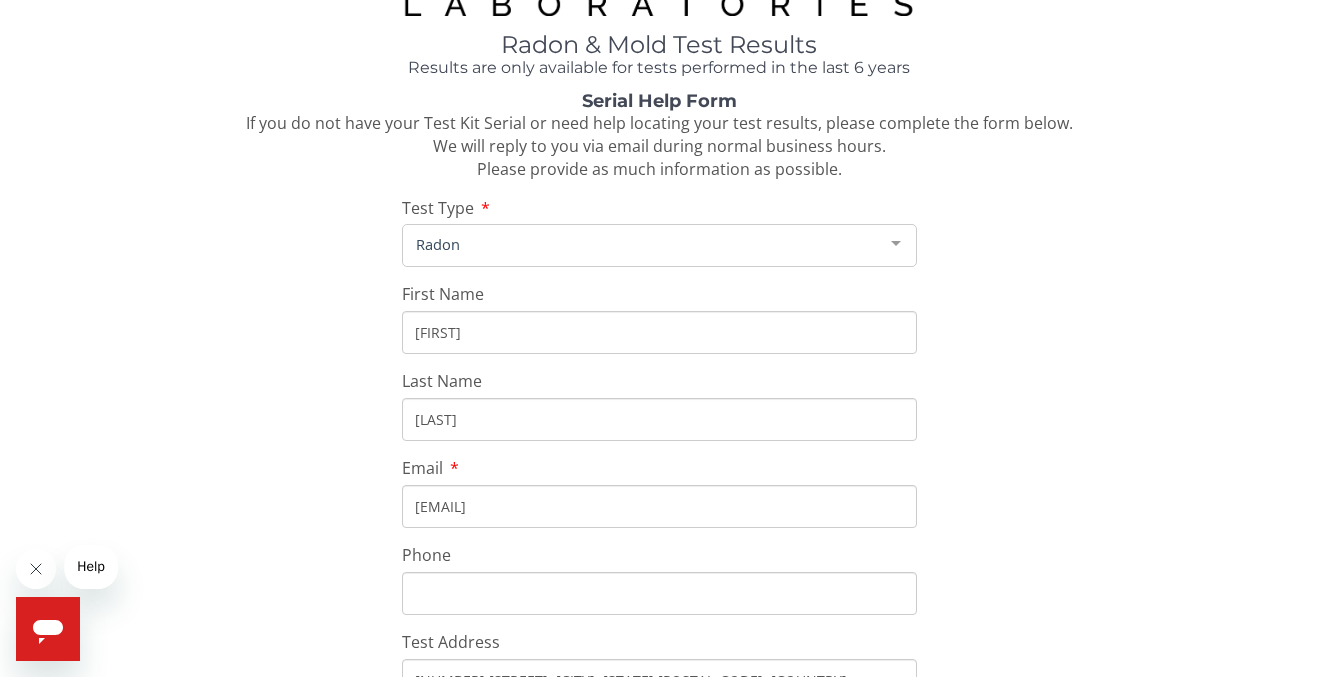 scroll, scrollTop: 75, scrollLeft: 0, axis: vertical 